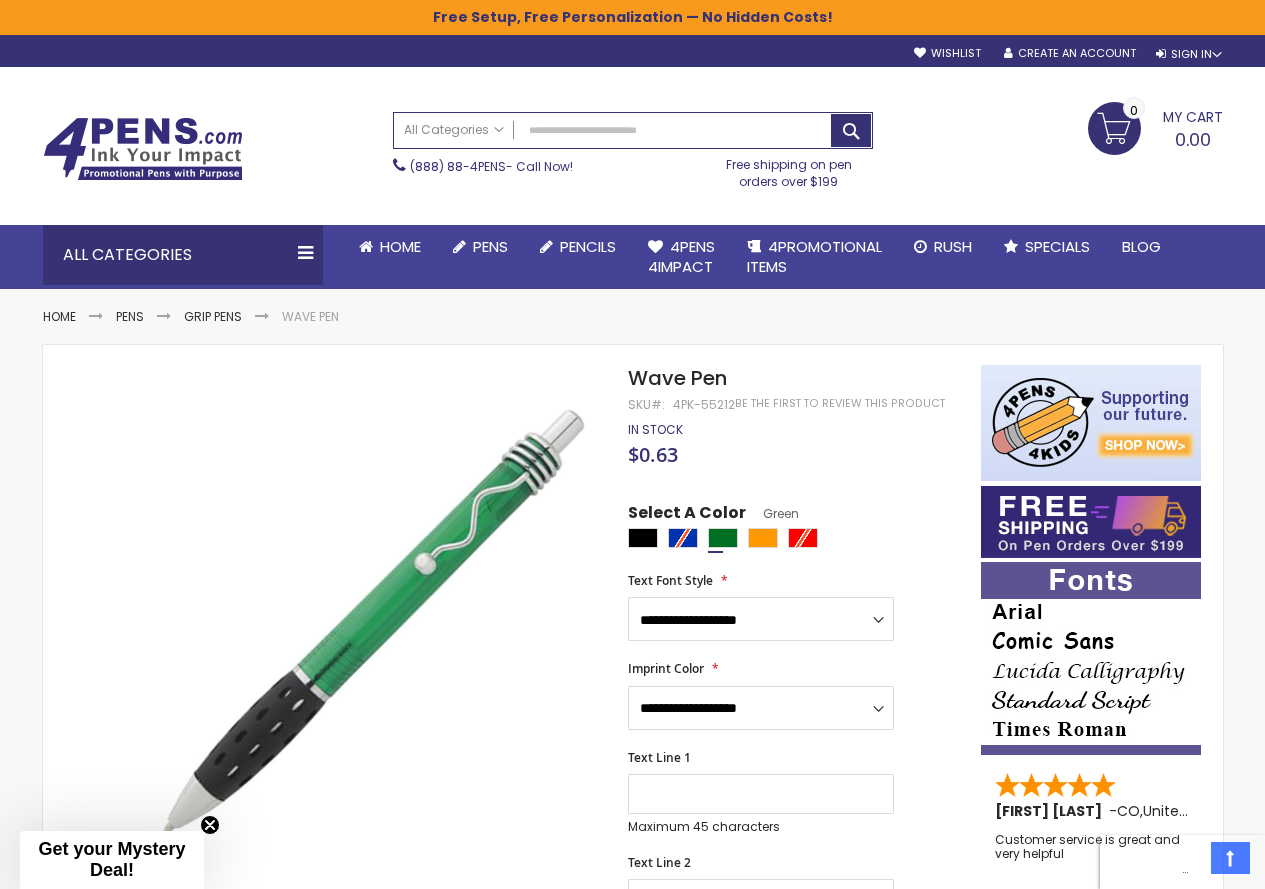 scroll, scrollTop: 0, scrollLeft: 0, axis: both 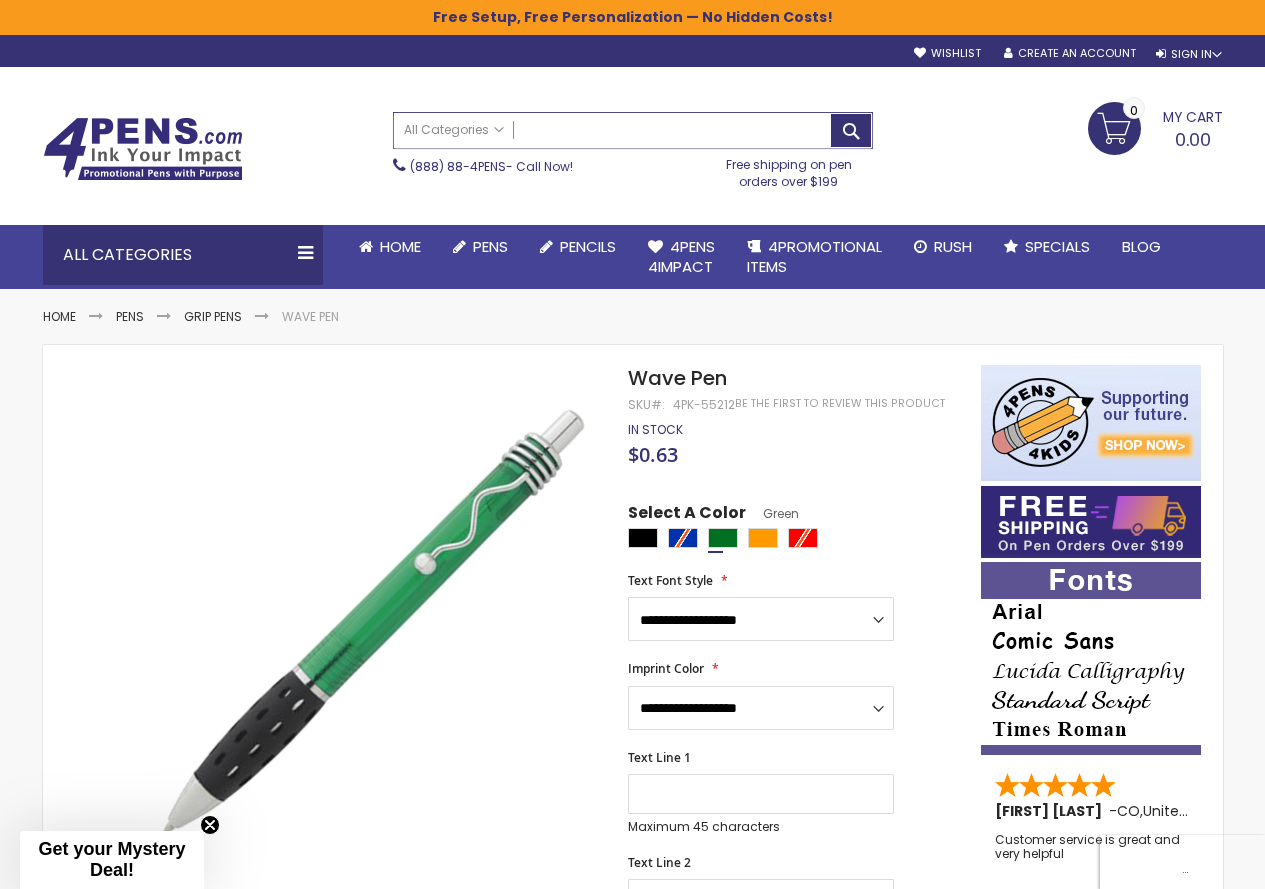 click on "Search" at bounding box center [633, 130] 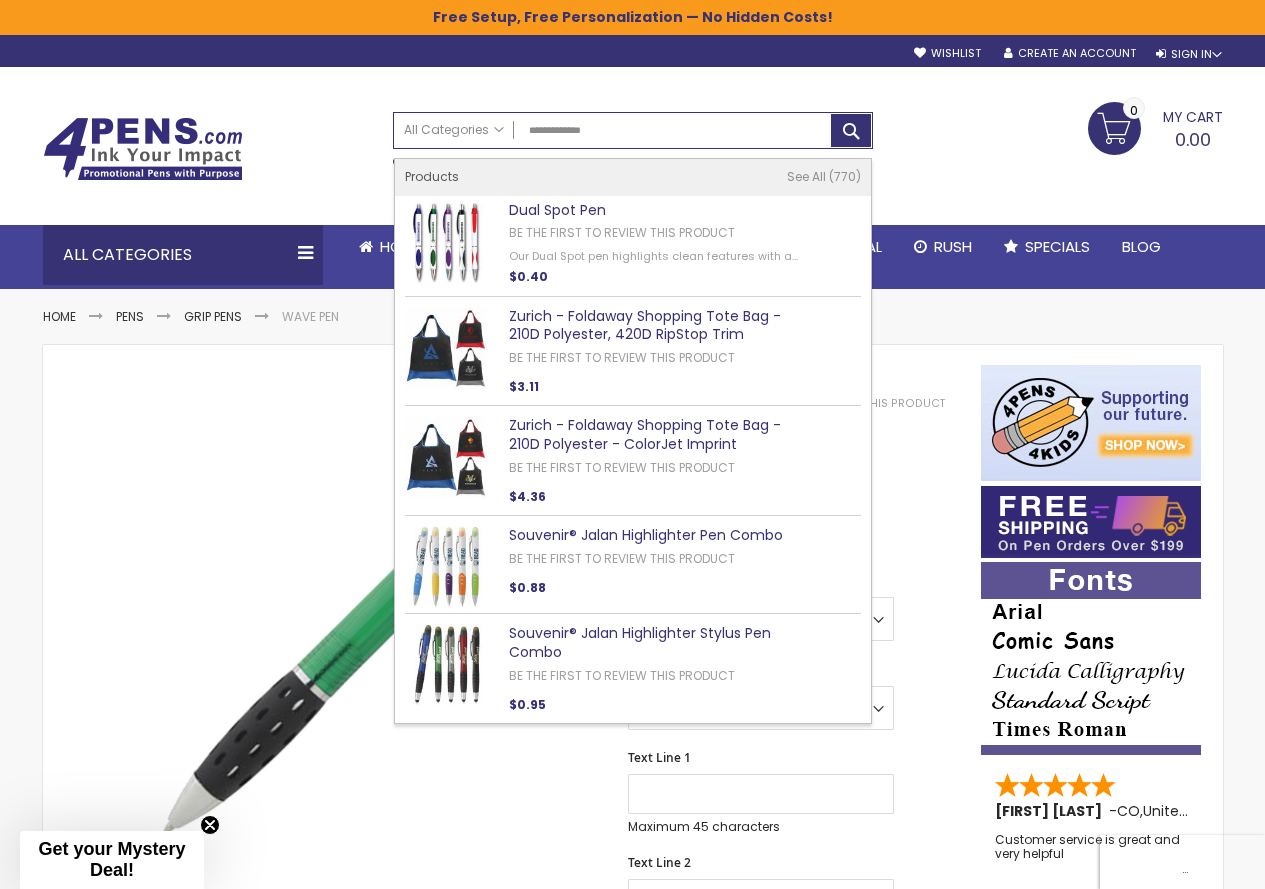 click on "Dual Spot Pen" at bounding box center (557, 210) 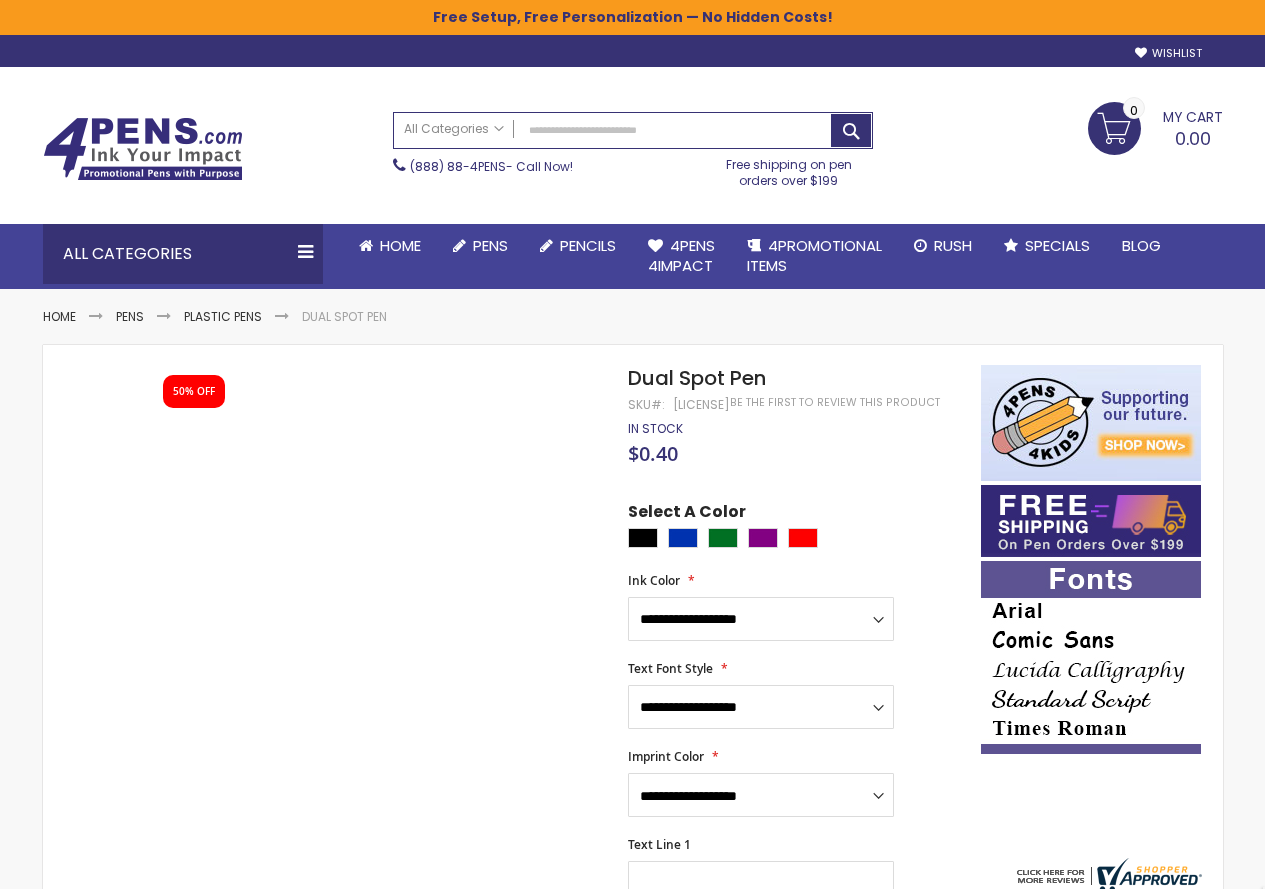 scroll, scrollTop: 0, scrollLeft: 0, axis: both 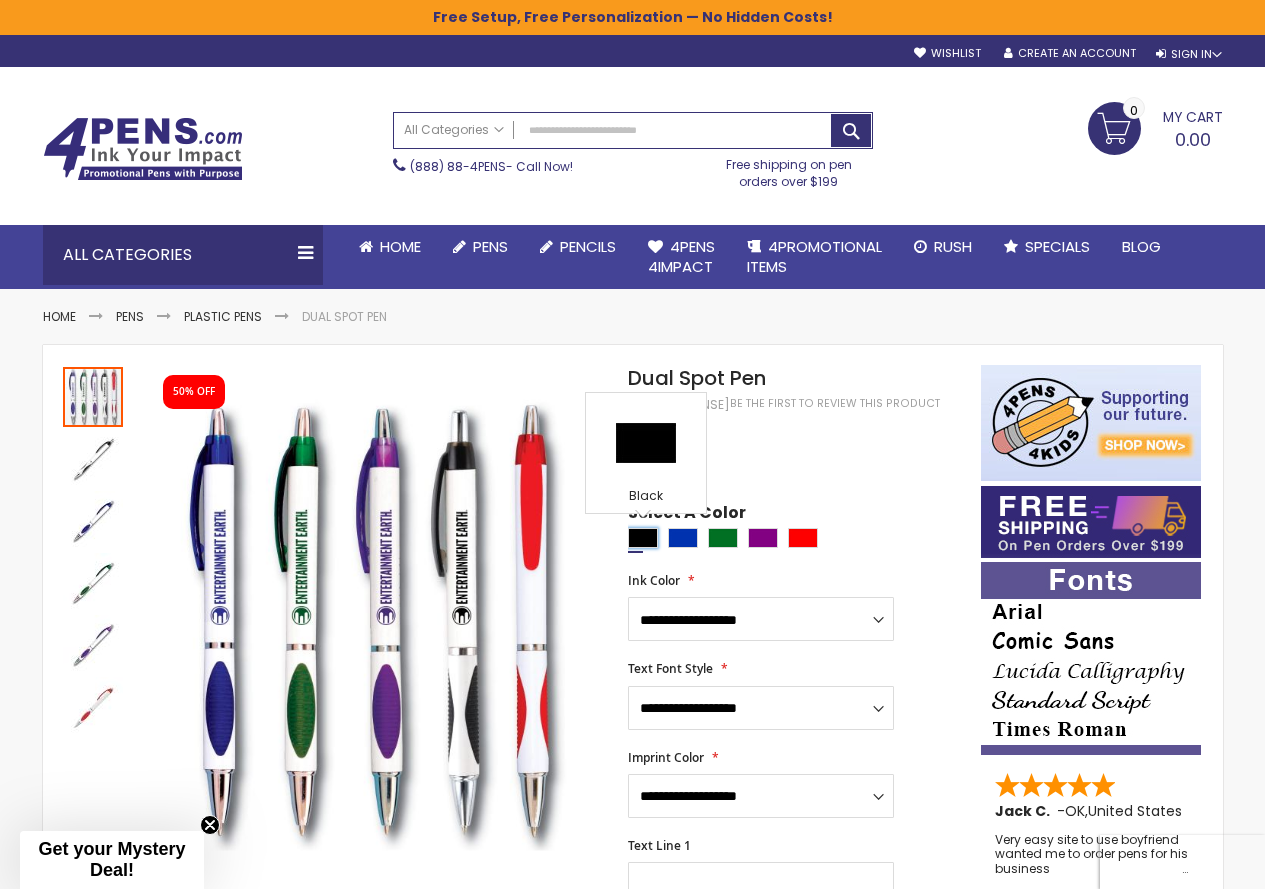 click at bounding box center [643, 538] 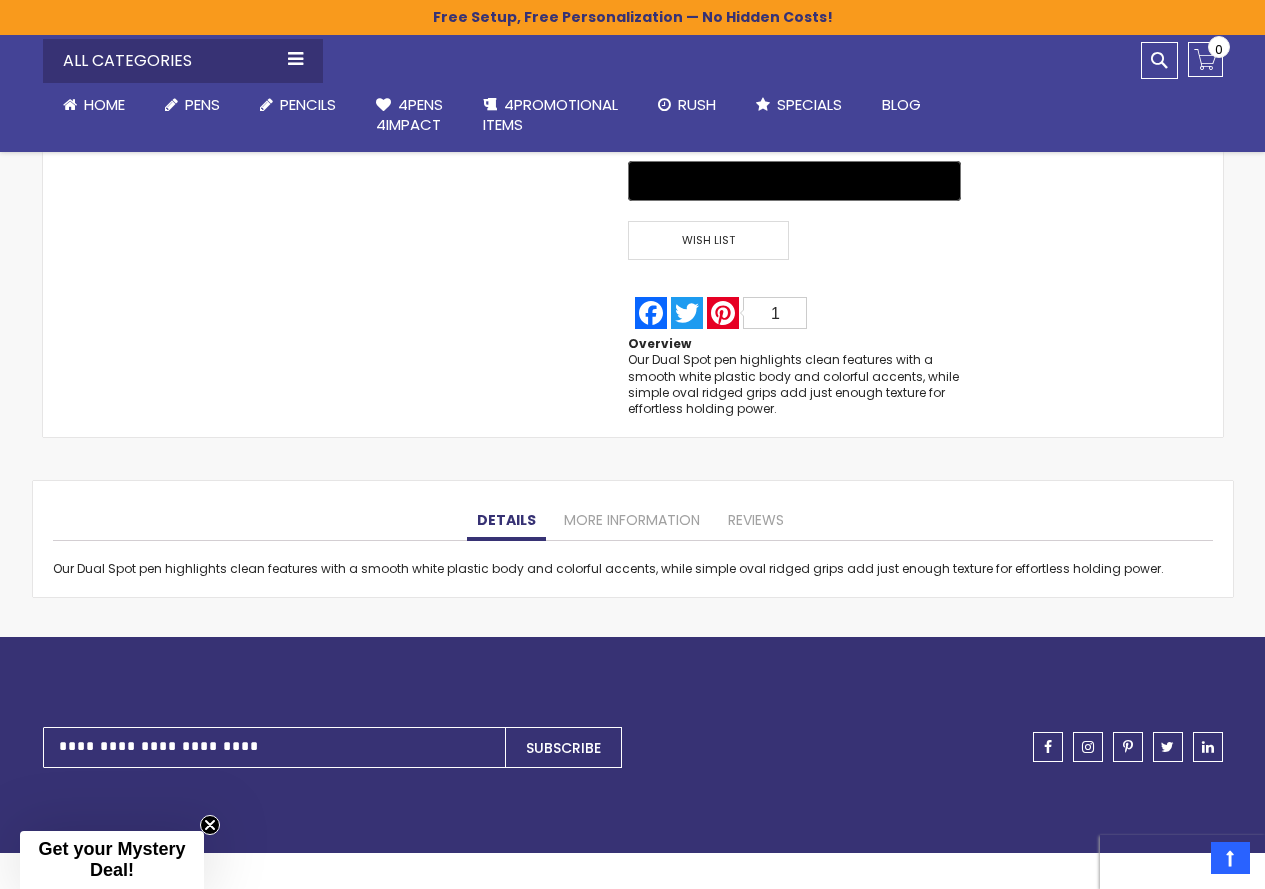 scroll, scrollTop: 1600, scrollLeft: 0, axis: vertical 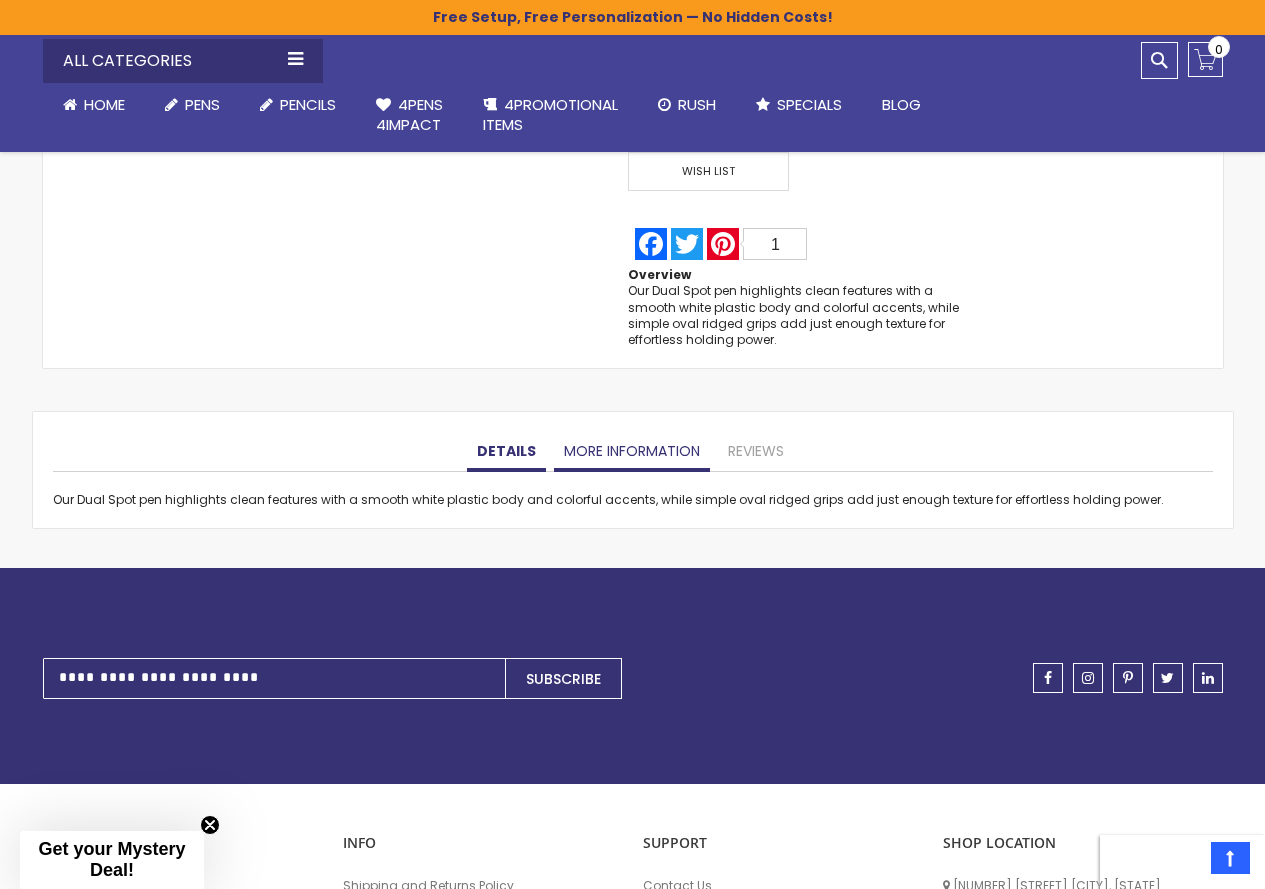 click on "More Information" at bounding box center [632, 452] 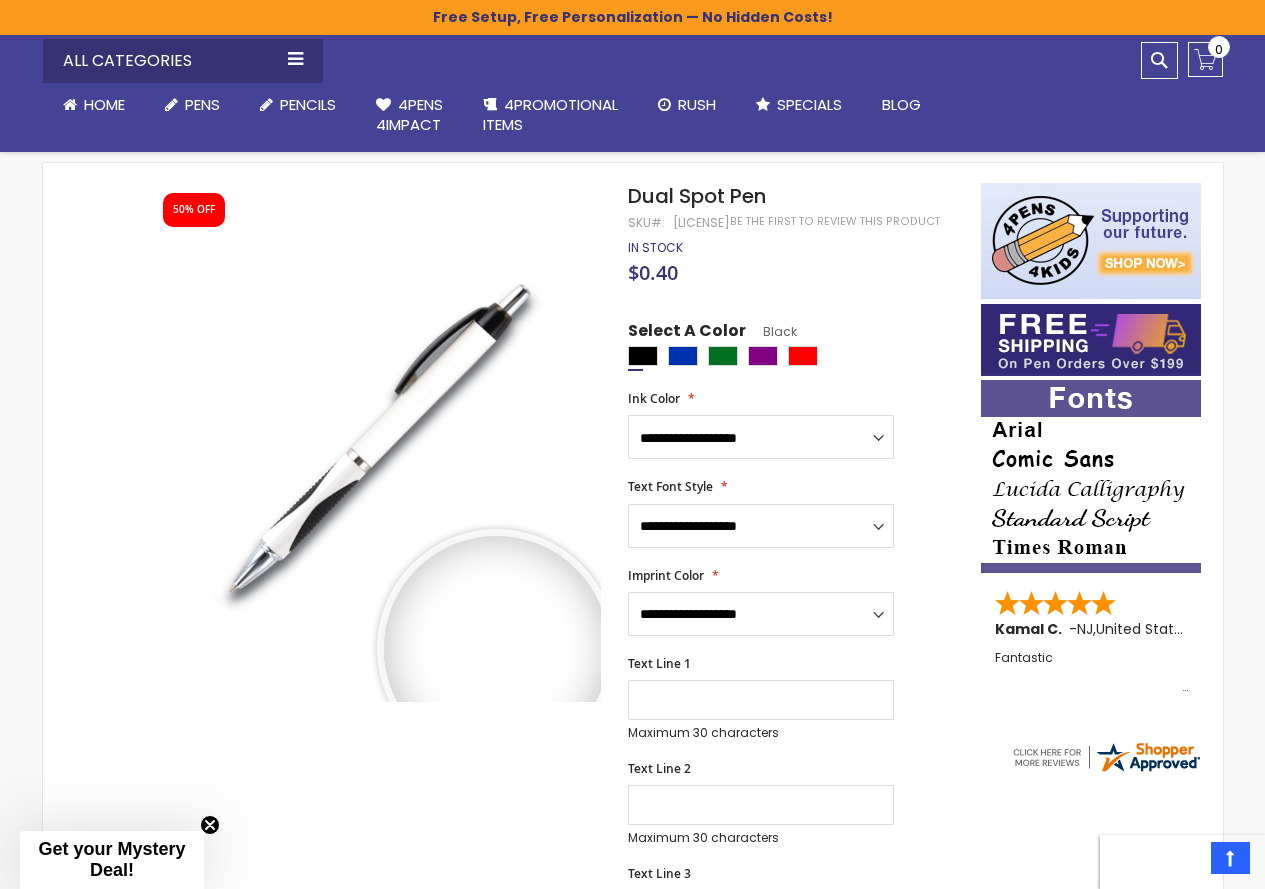 scroll, scrollTop: 0, scrollLeft: 0, axis: both 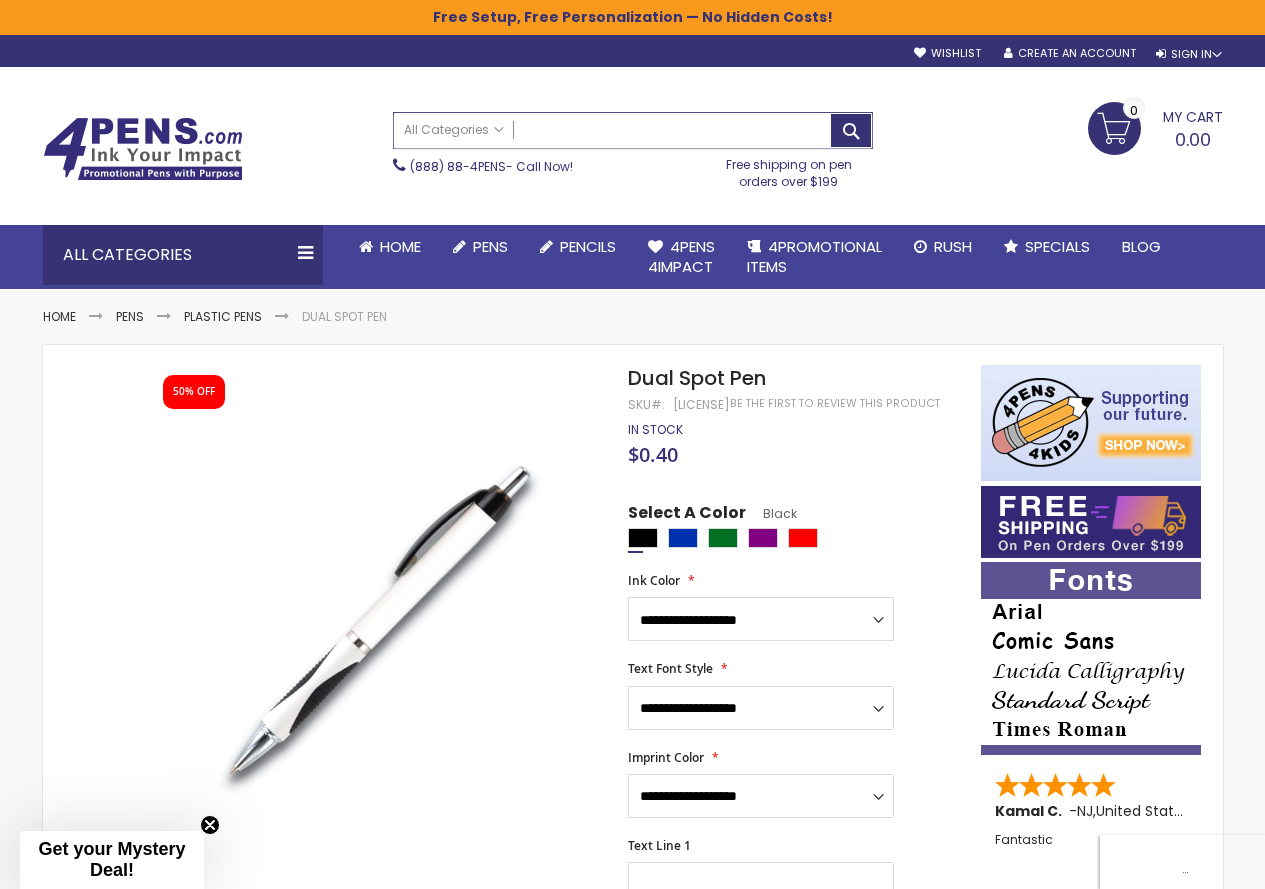 click on "Search" at bounding box center (633, 130) 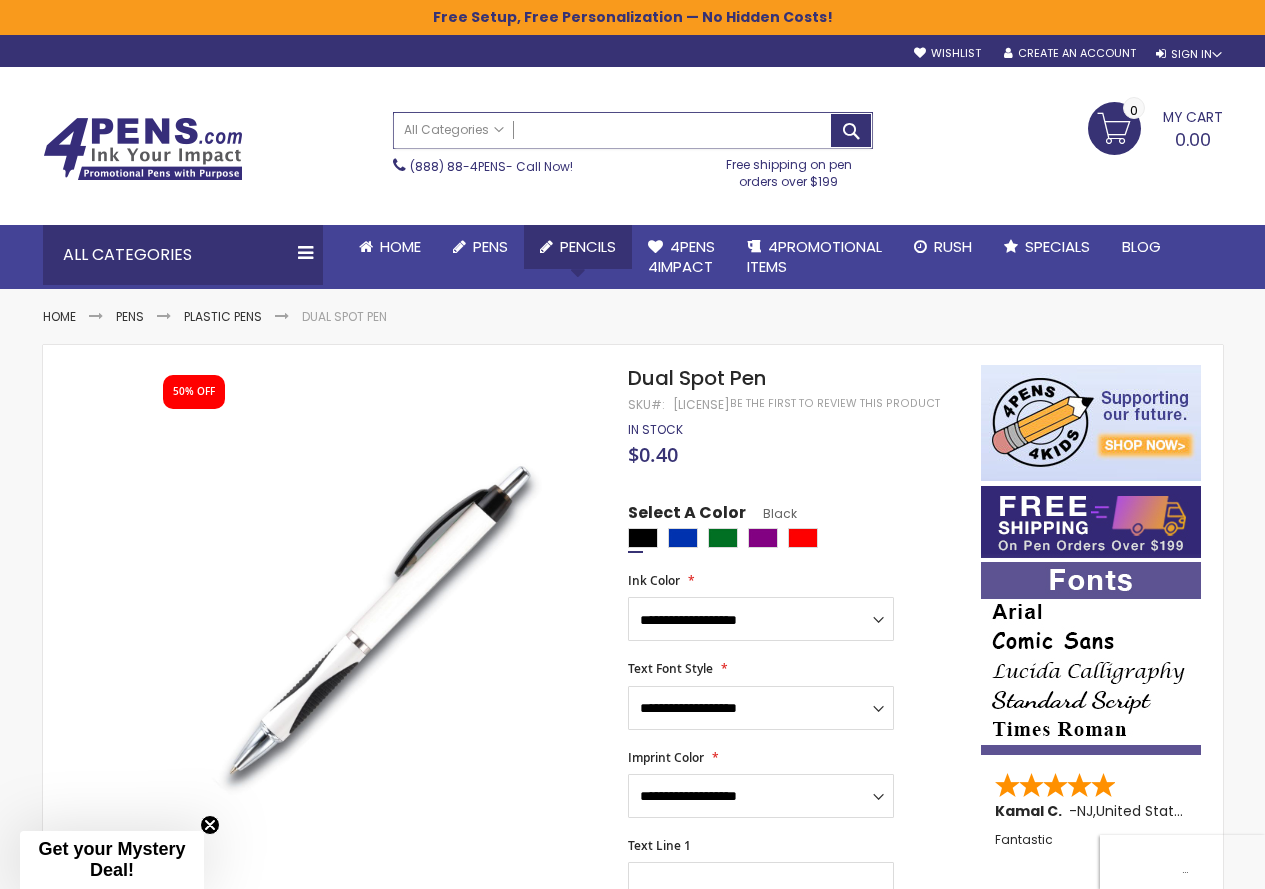 paste on "**********" 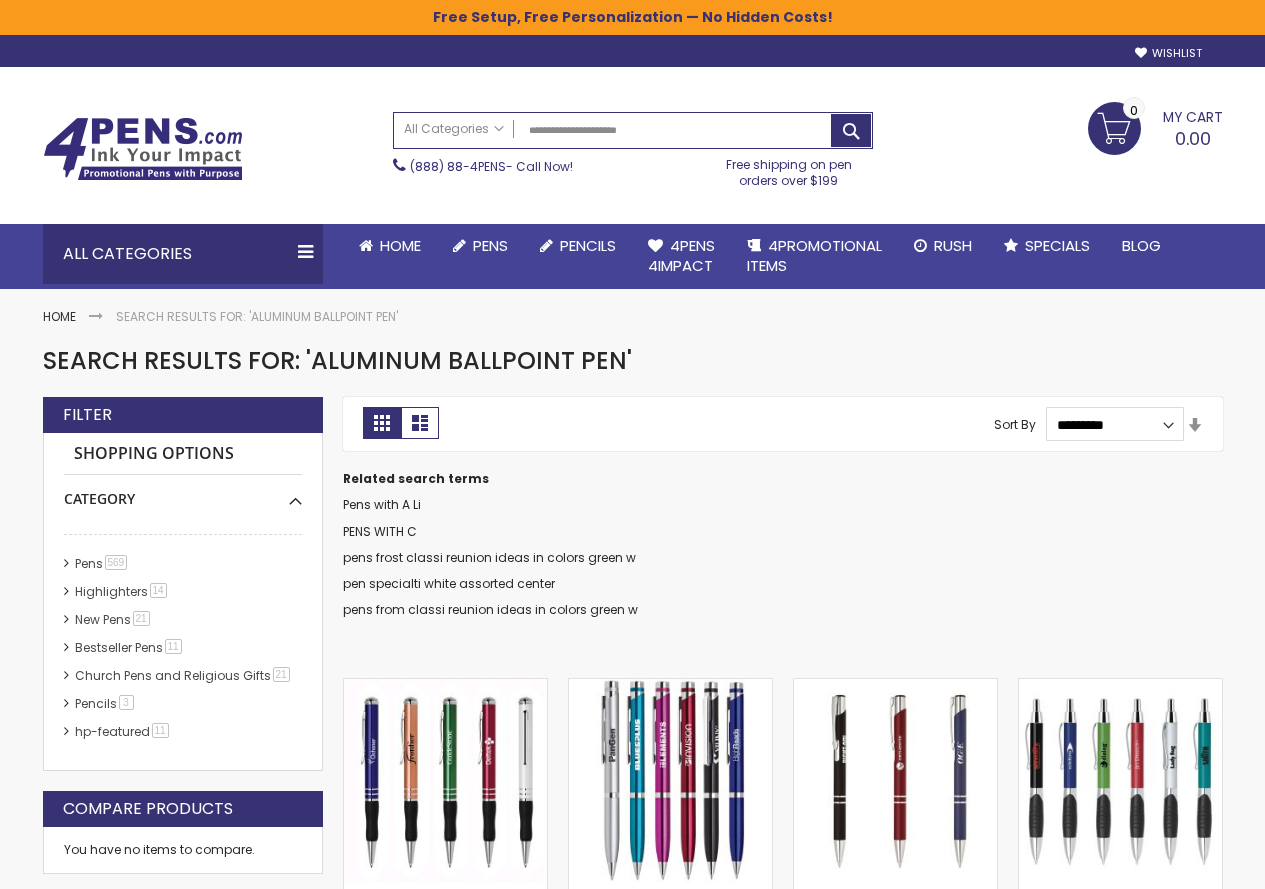 scroll, scrollTop: 0, scrollLeft: 0, axis: both 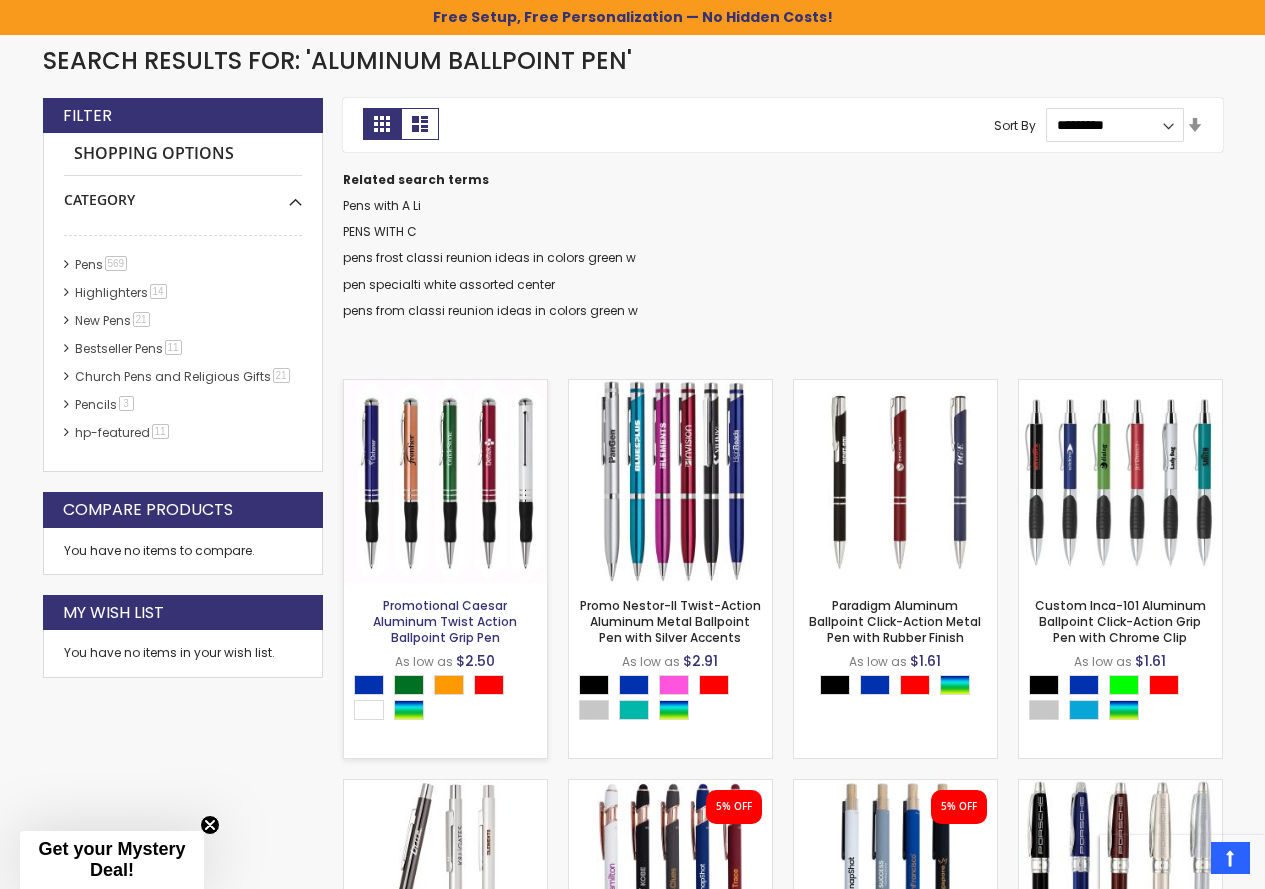 click on "Promotional Caesar Aluminum Twist Action Ballpoint Grip Pen" at bounding box center [445, 621] 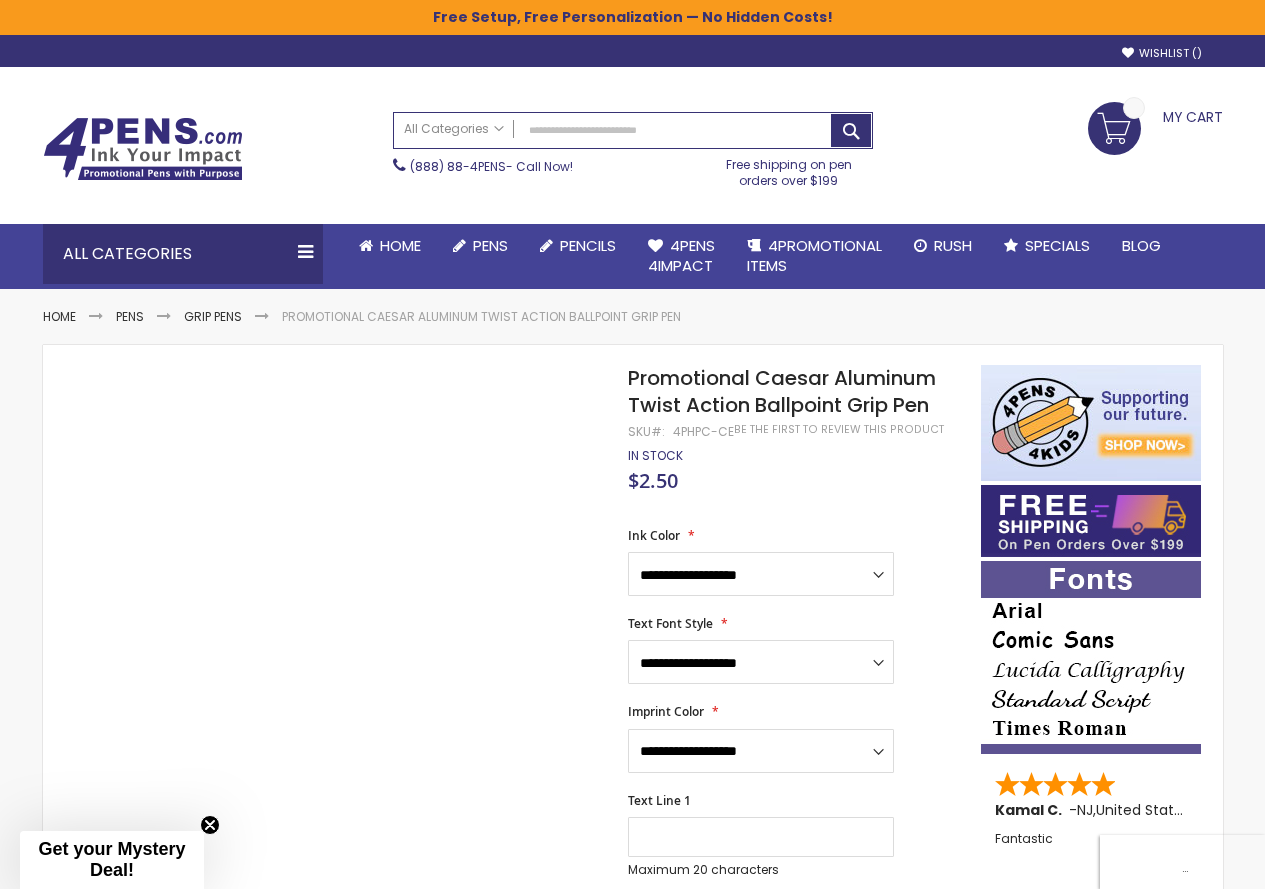 scroll, scrollTop: 0, scrollLeft: 0, axis: both 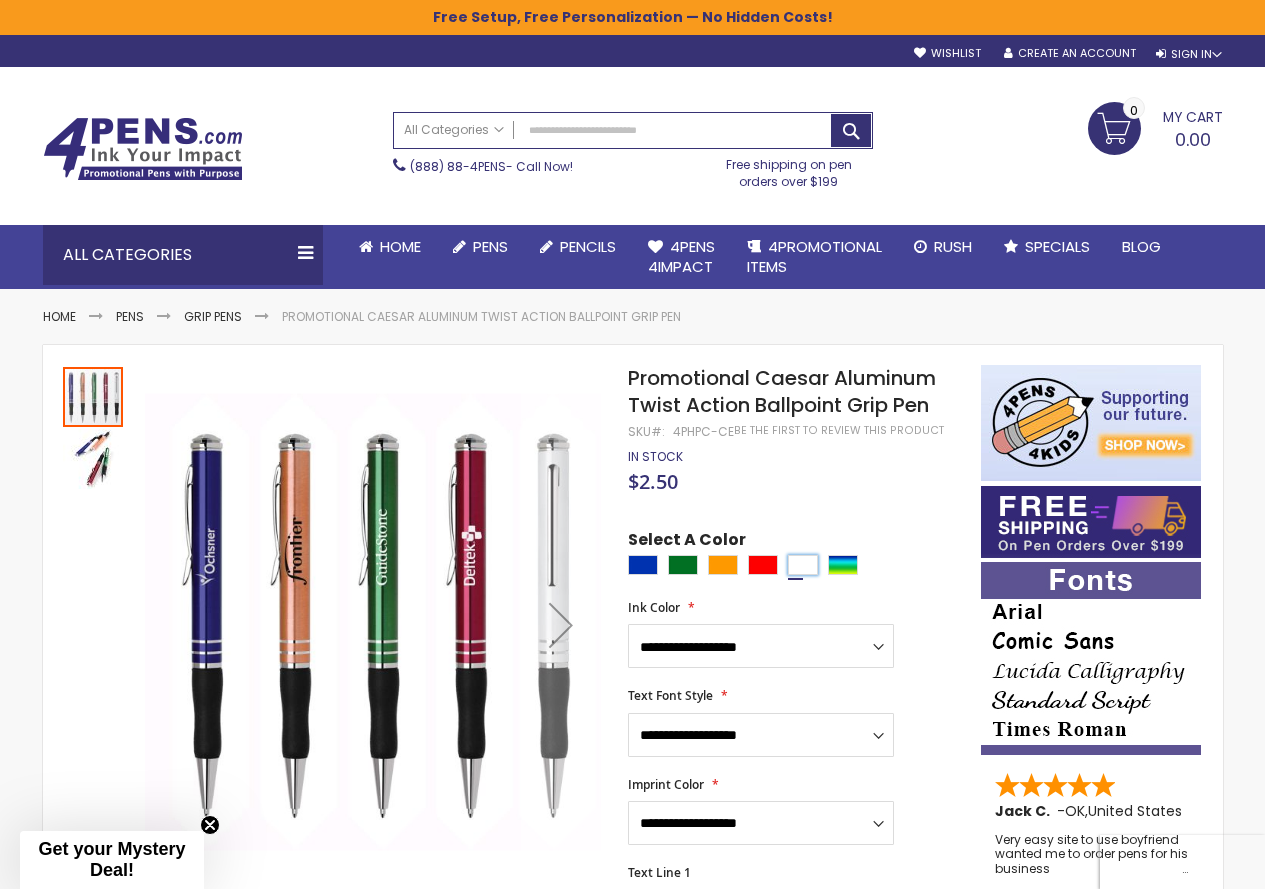 click at bounding box center [803, 565] 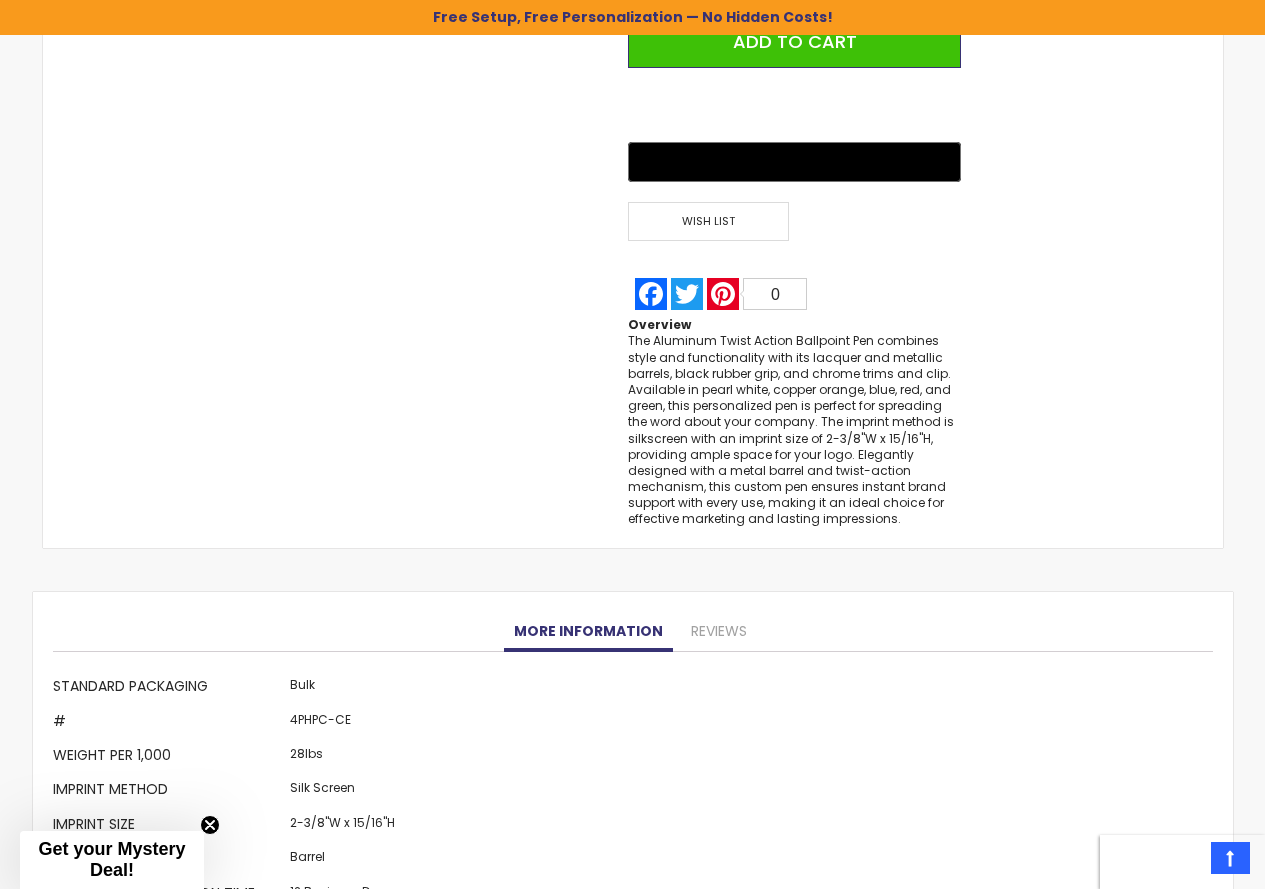 scroll, scrollTop: 1600, scrollLeft: 0, axis: vertical 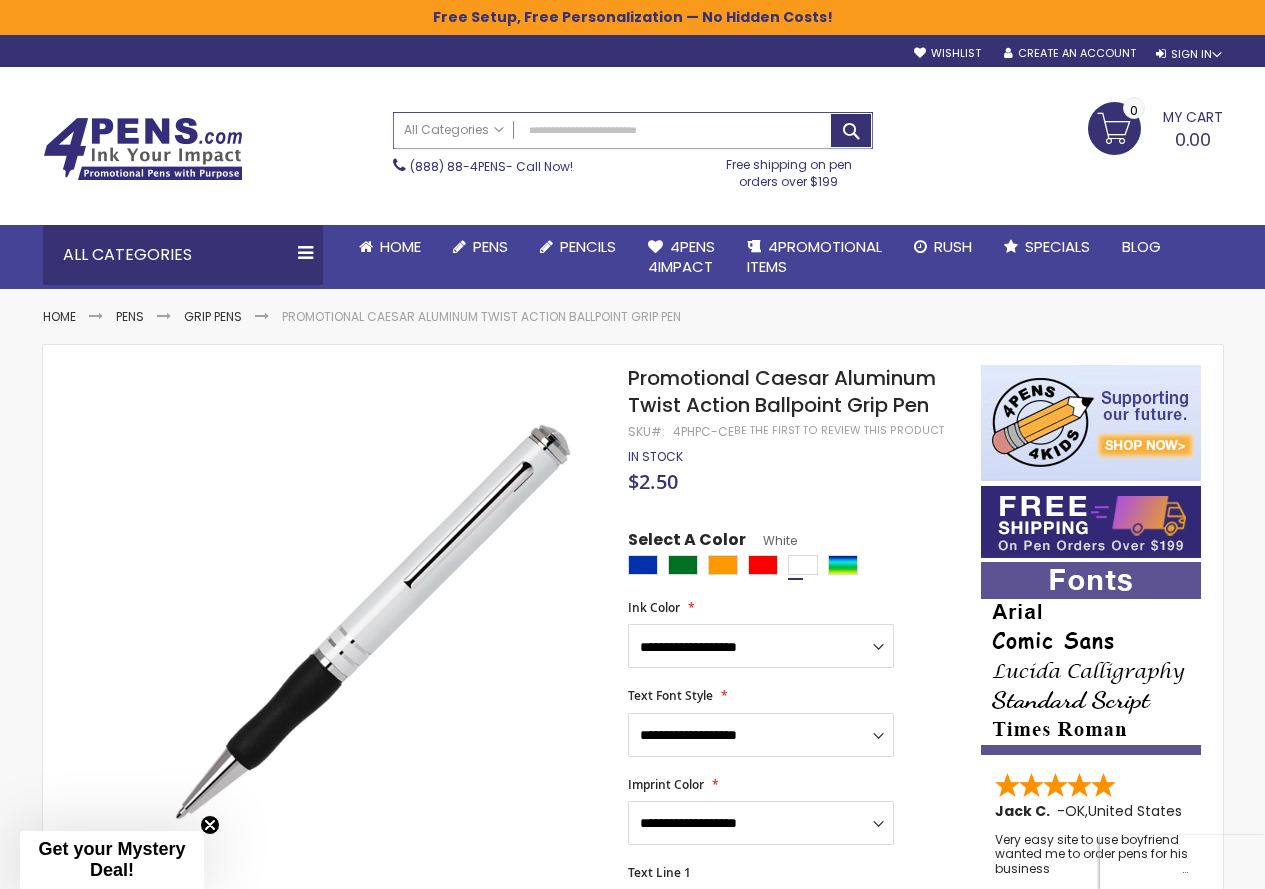 click on "Search" at bounding box center (633, 130) 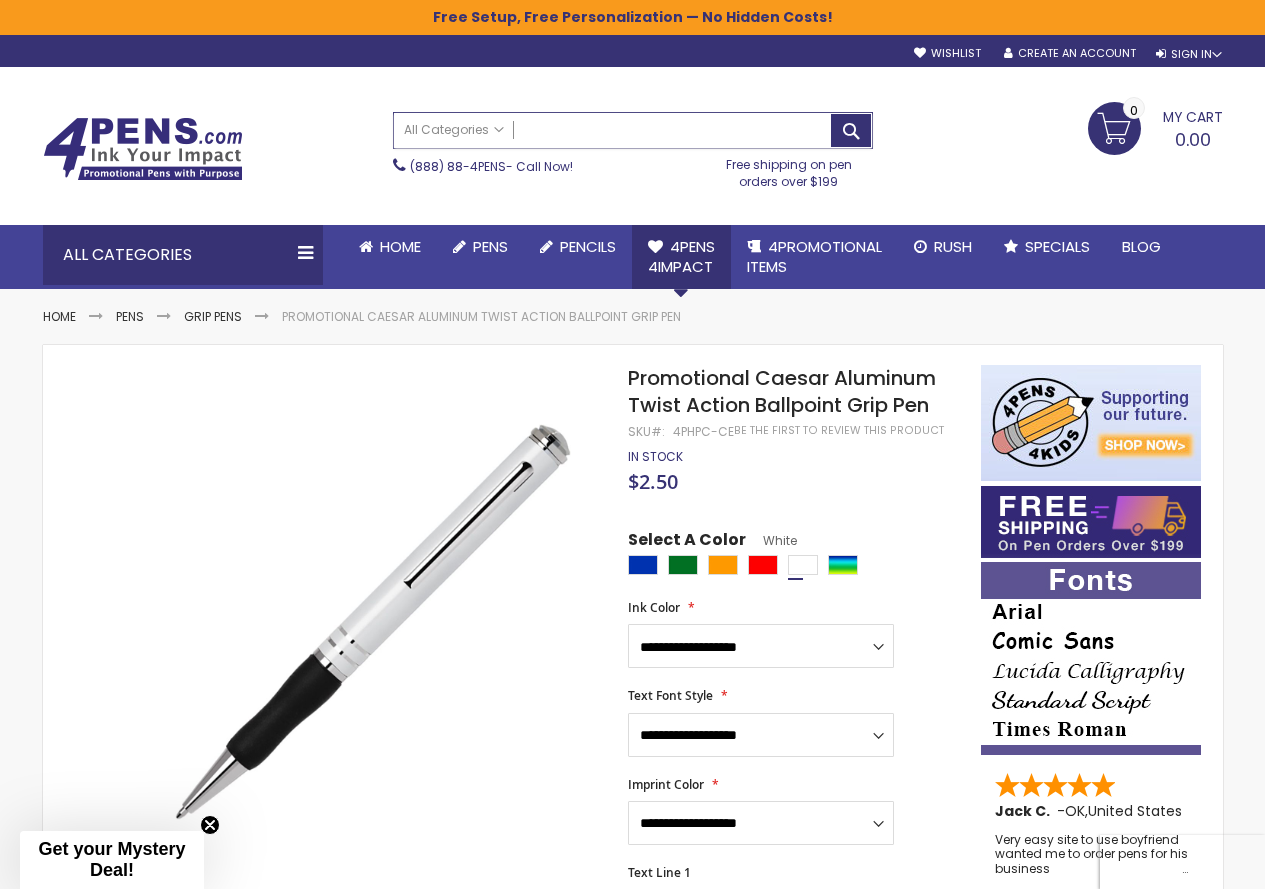 paste on "*********" 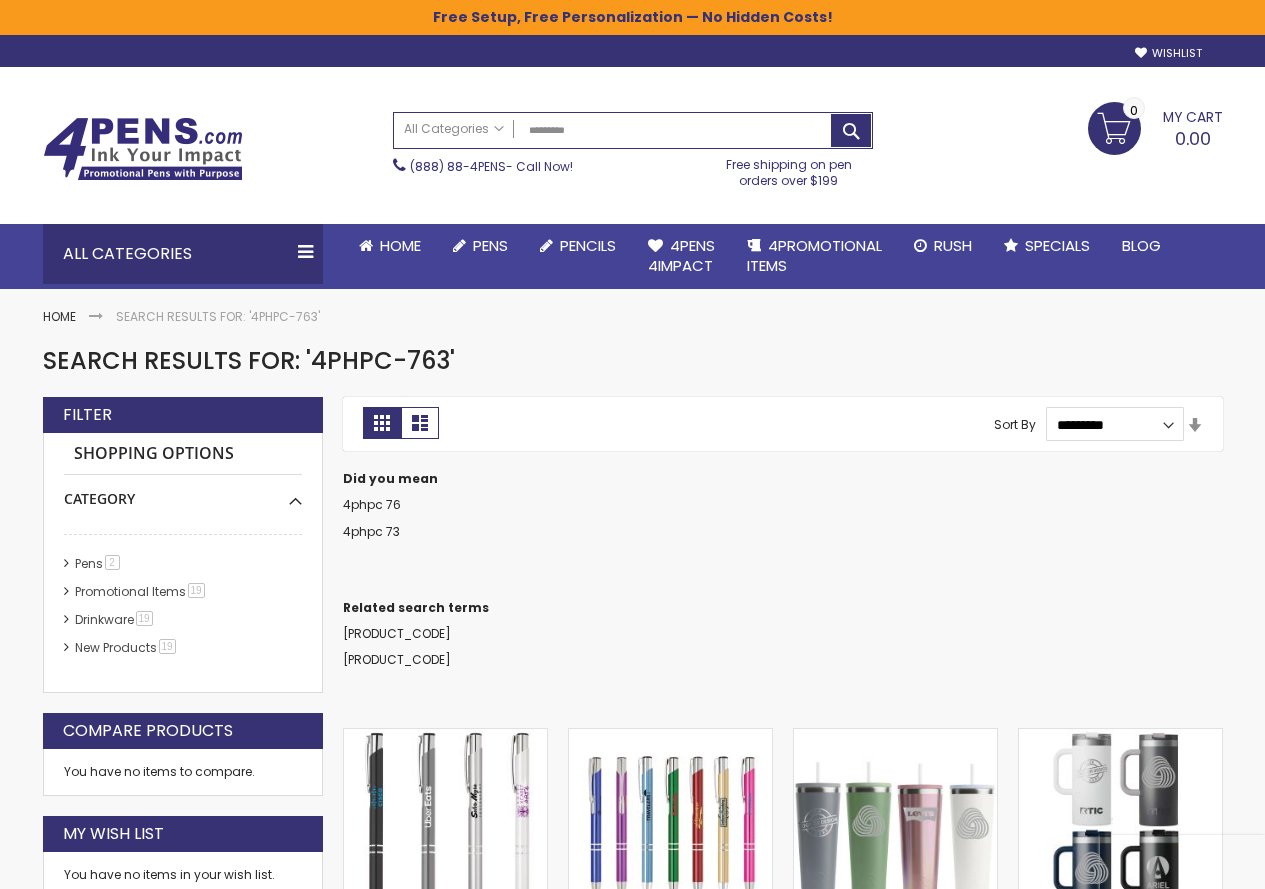 scroll, scrollTop: 0, scrollLeft: 0, axis: both 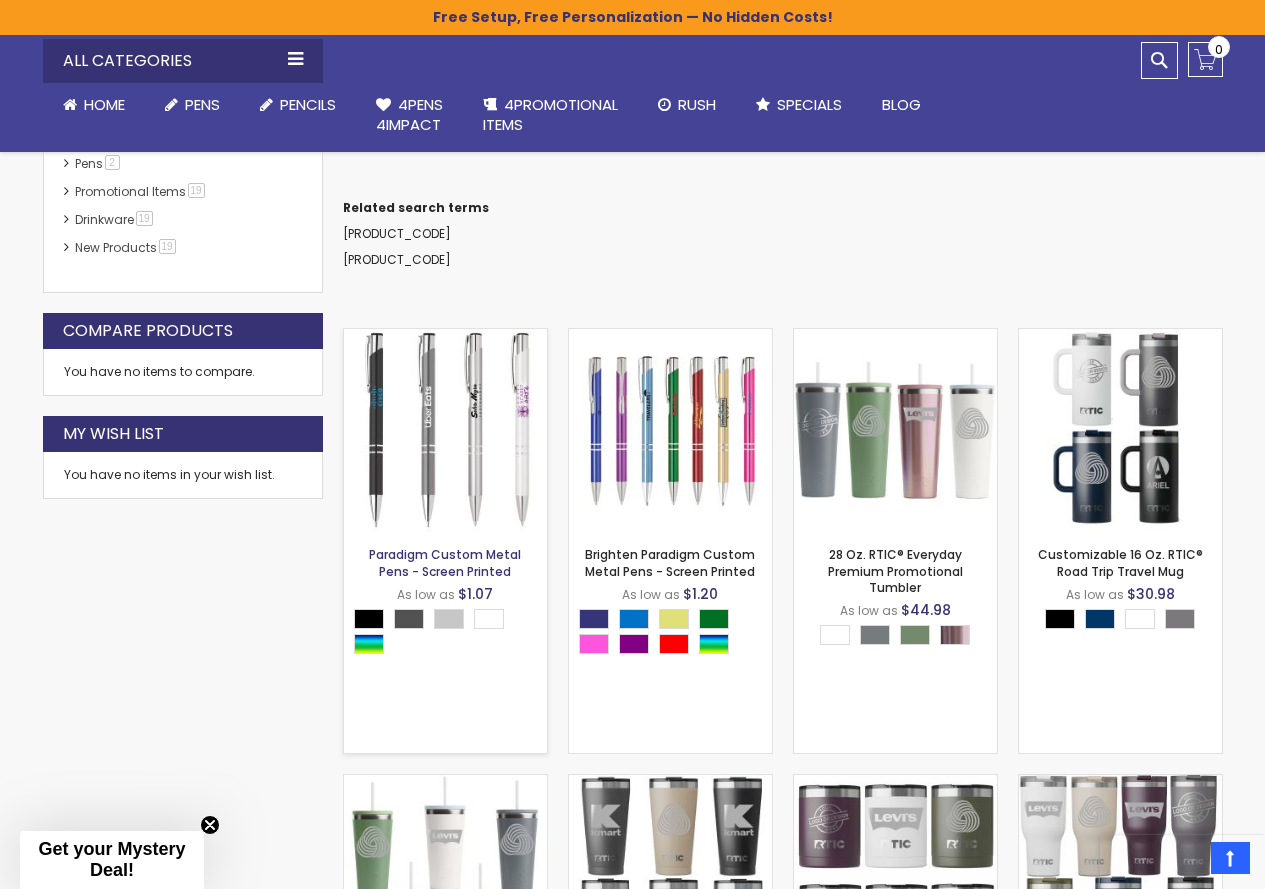 click on "Paradigm Custom Metal Pens - Screen Printed" at bounding box center [445, 562] 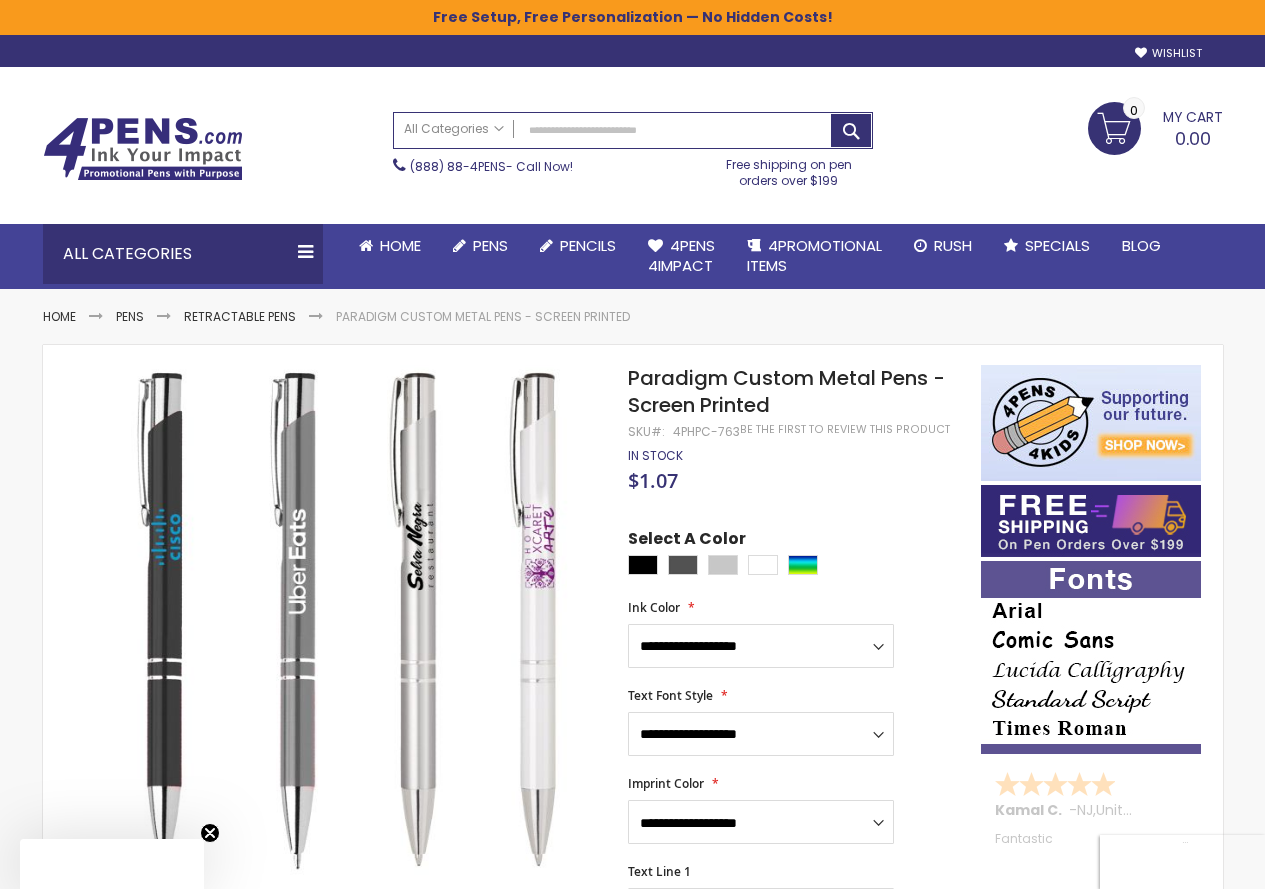 scroll, scrollTop: 0, scrollLeft: 0, axis: both 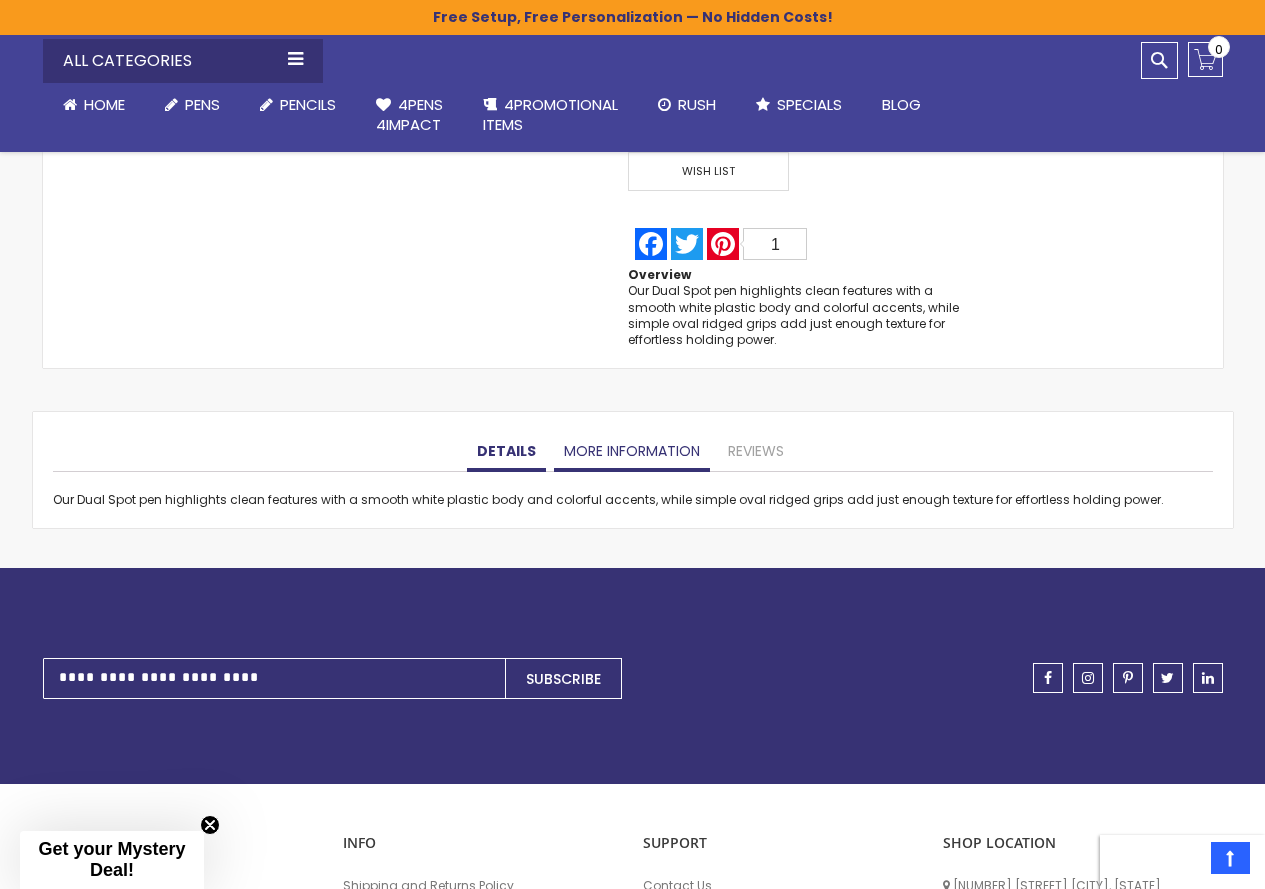 click on "More Information" at bounding box center [632, 452] 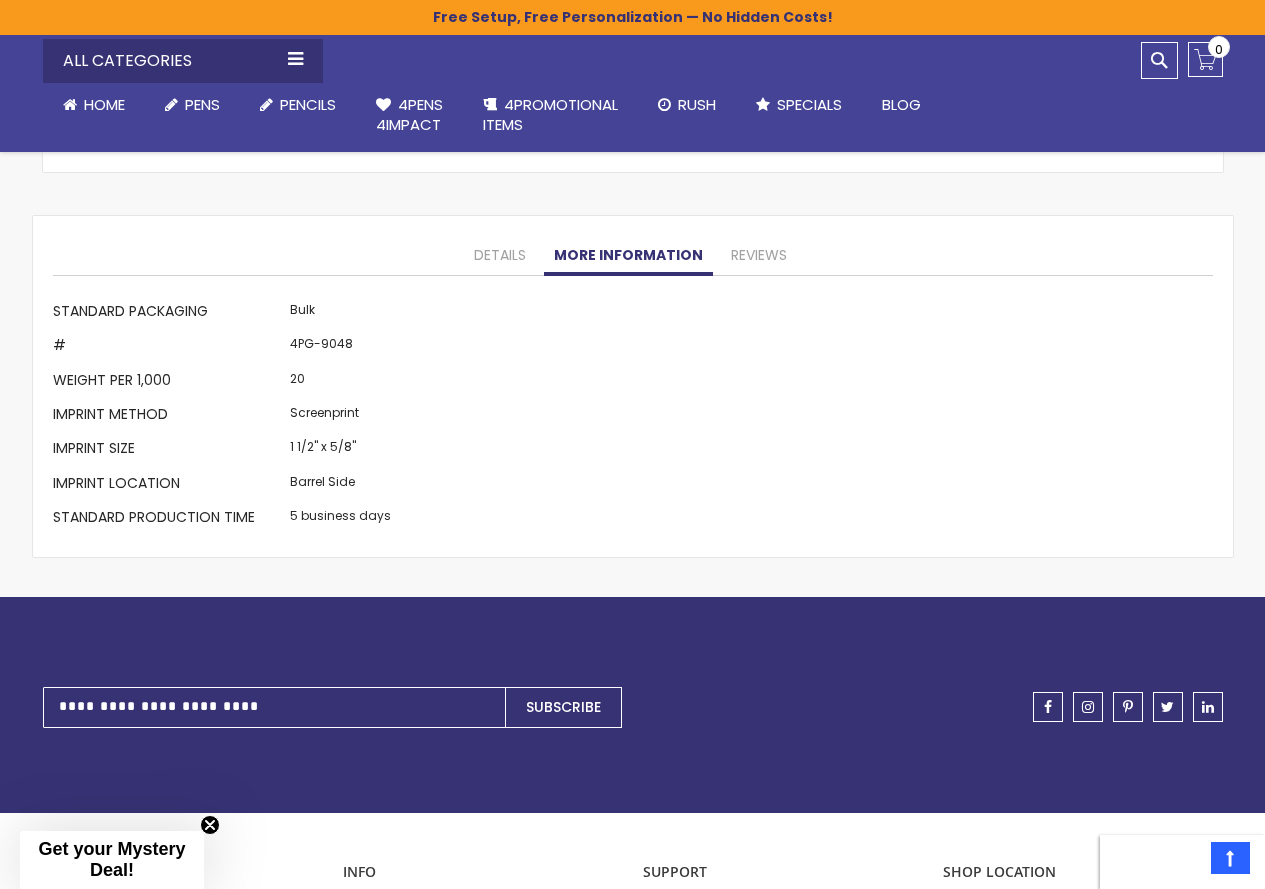 scroll, scrollTop: 1800, scrollLeft: 0, axis: vertical 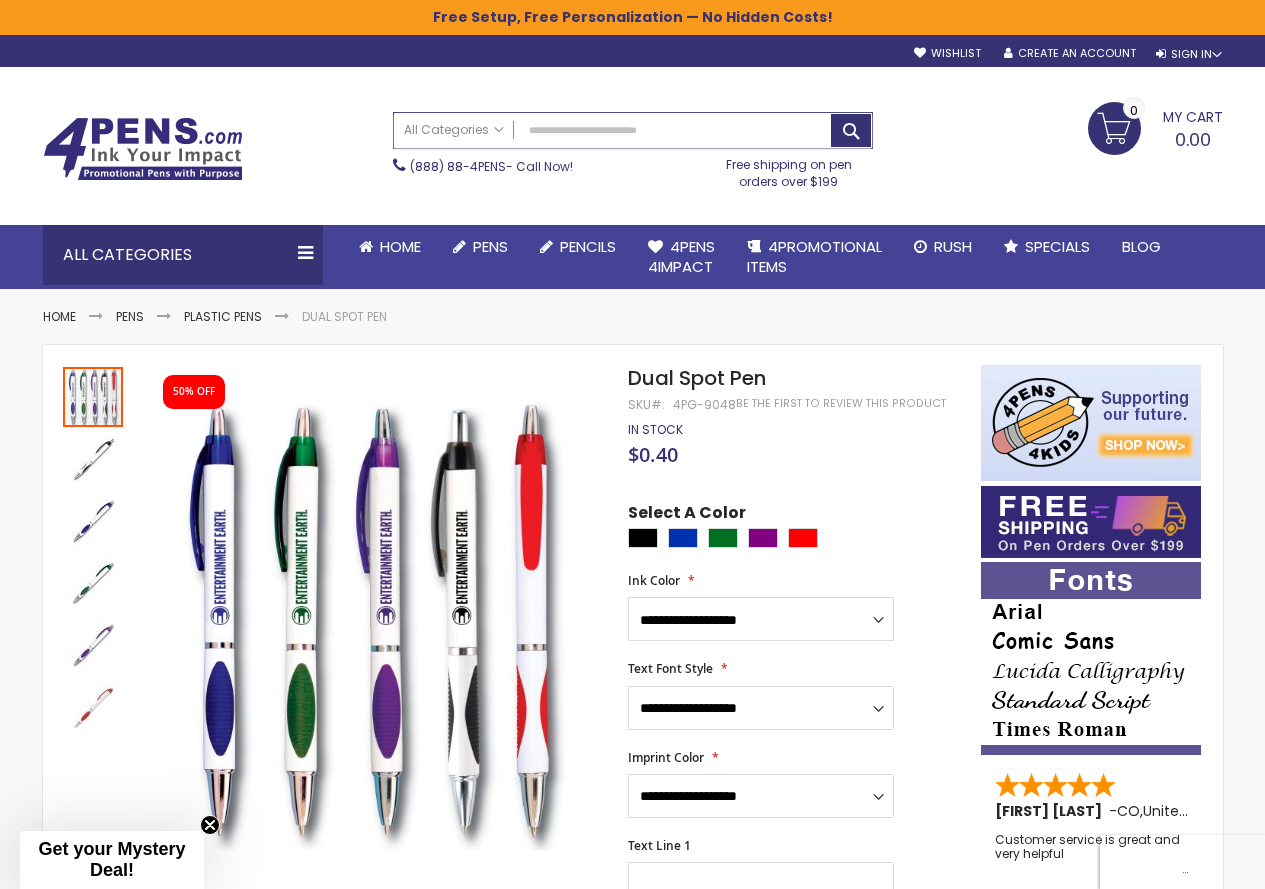 click on "Search" at bounding box center [633, 130] 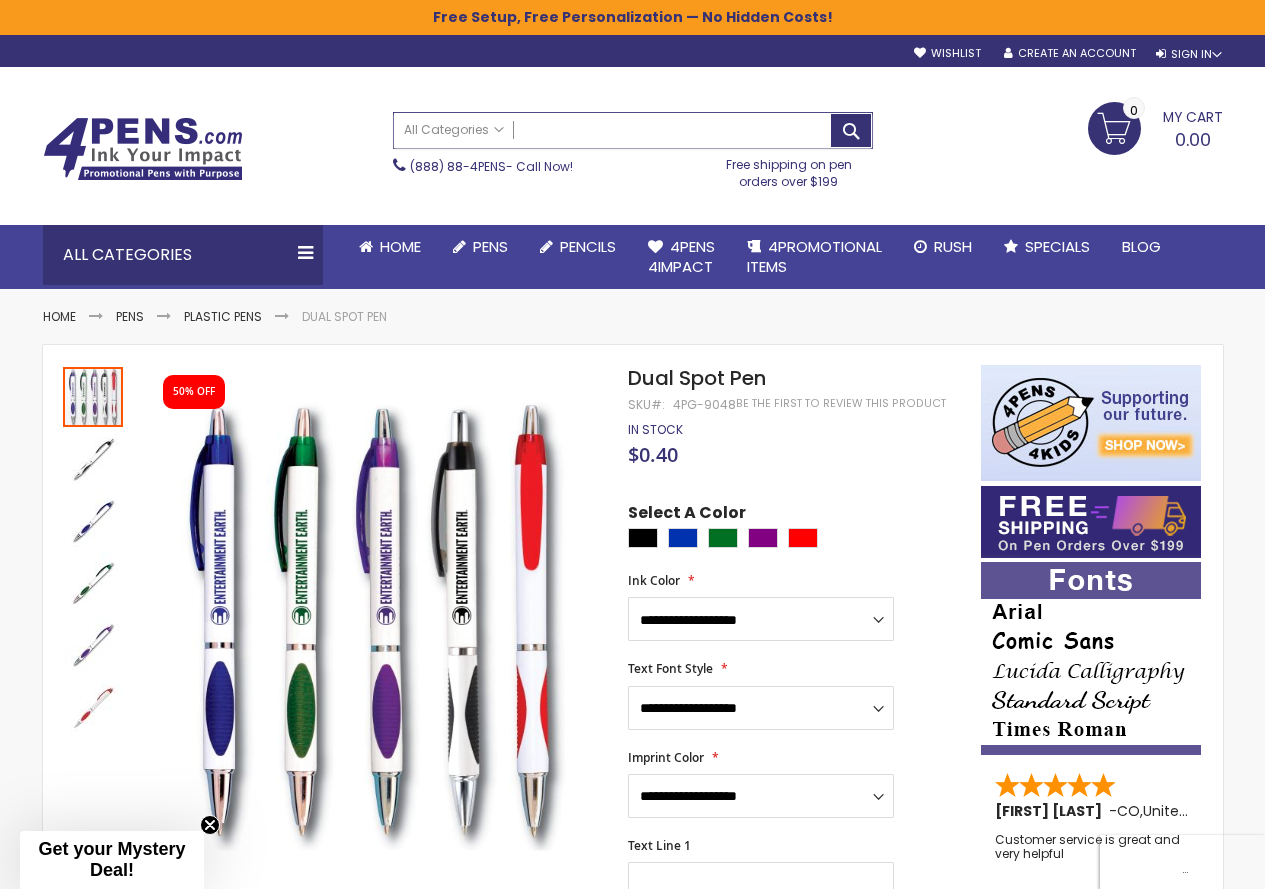 paste on "**********" 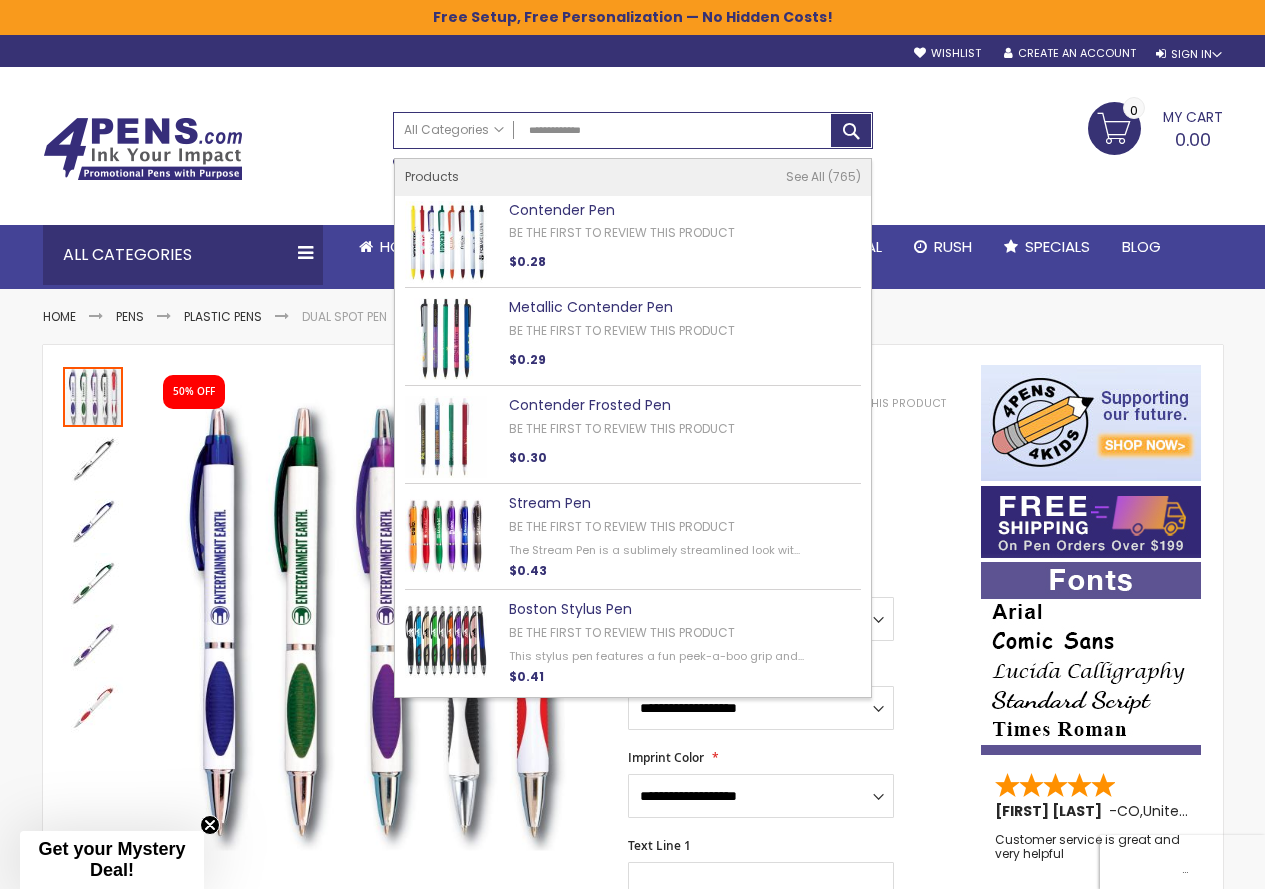 click on "Contender Pen" at bounding box center (562, 210) 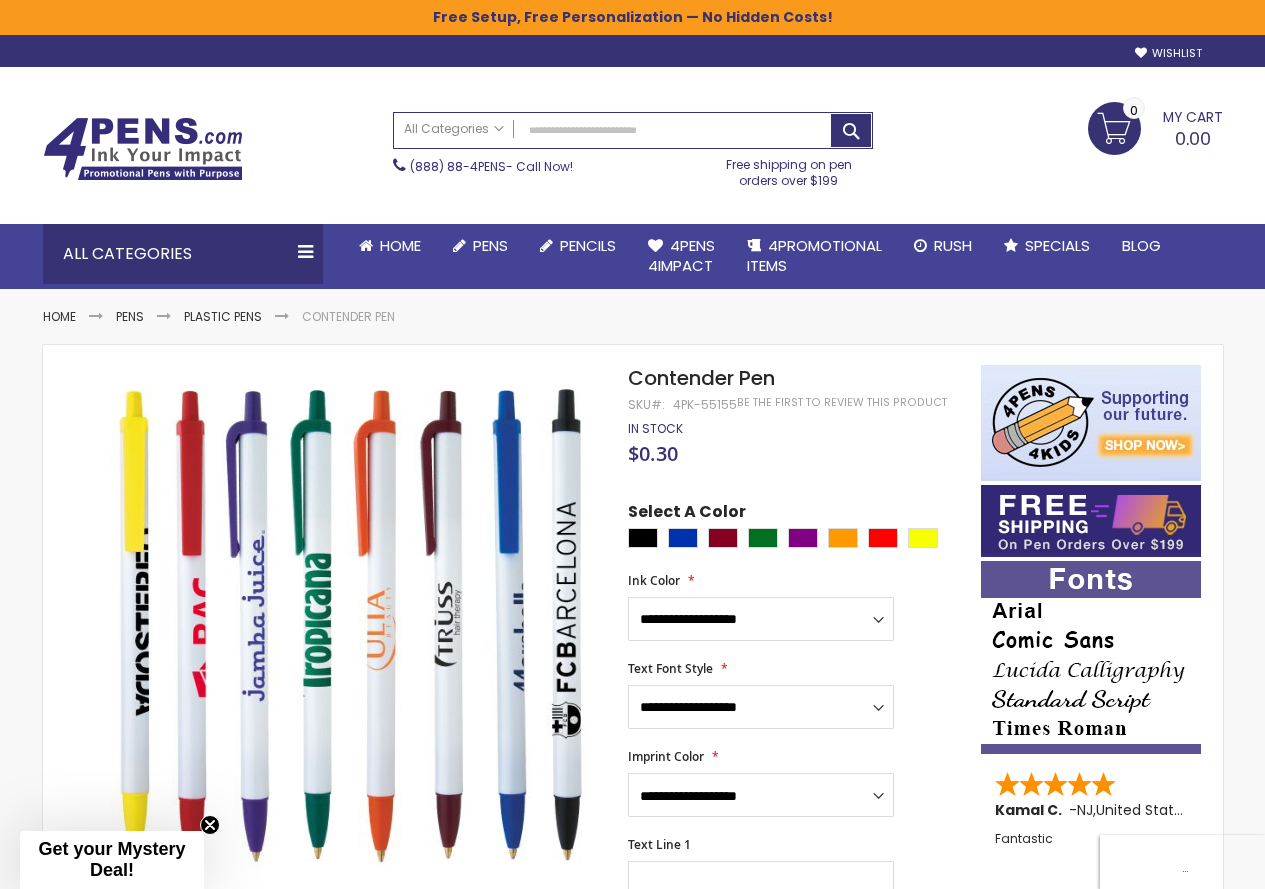 scroll, scrollTop: 0, scrollLeft: 0, axis: both 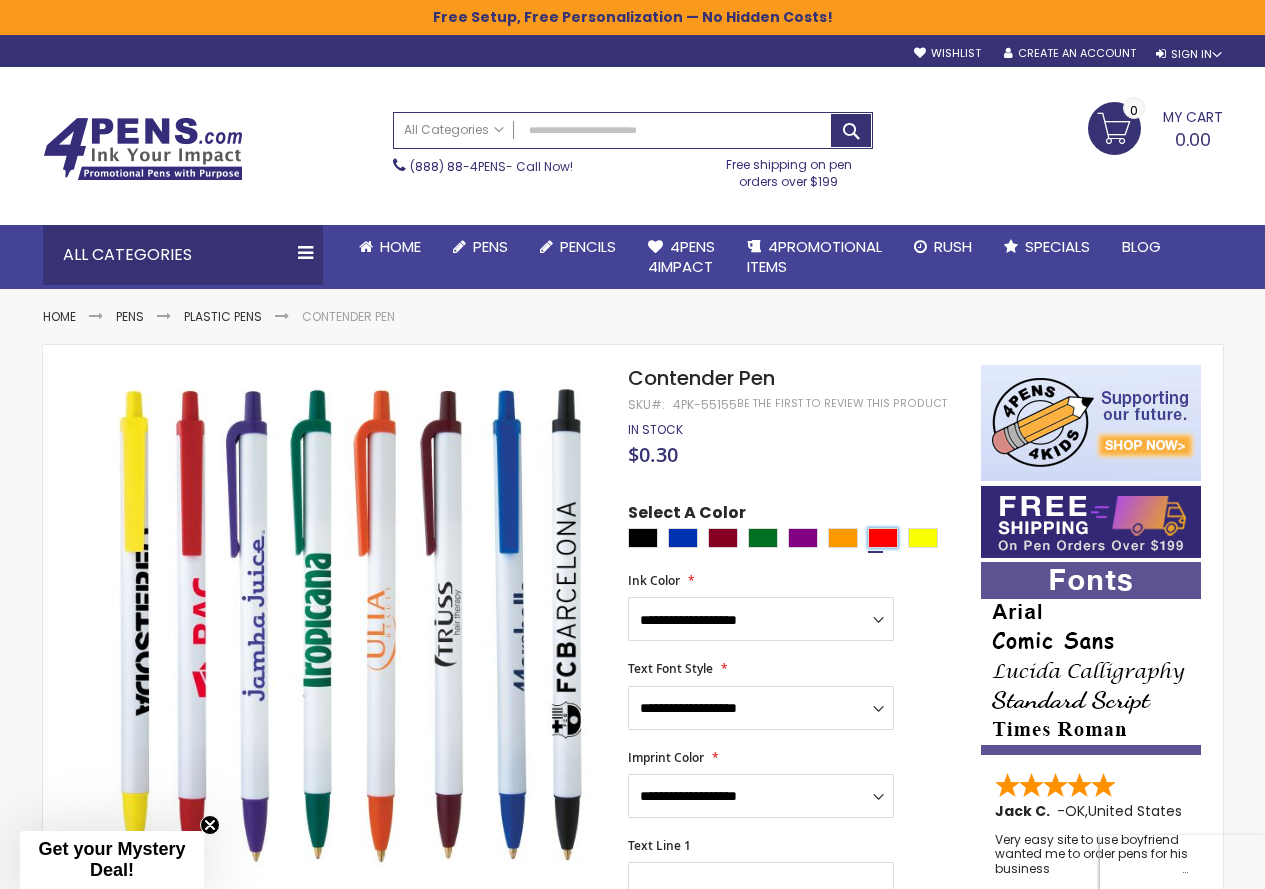 click at bounding box center [883, 538] 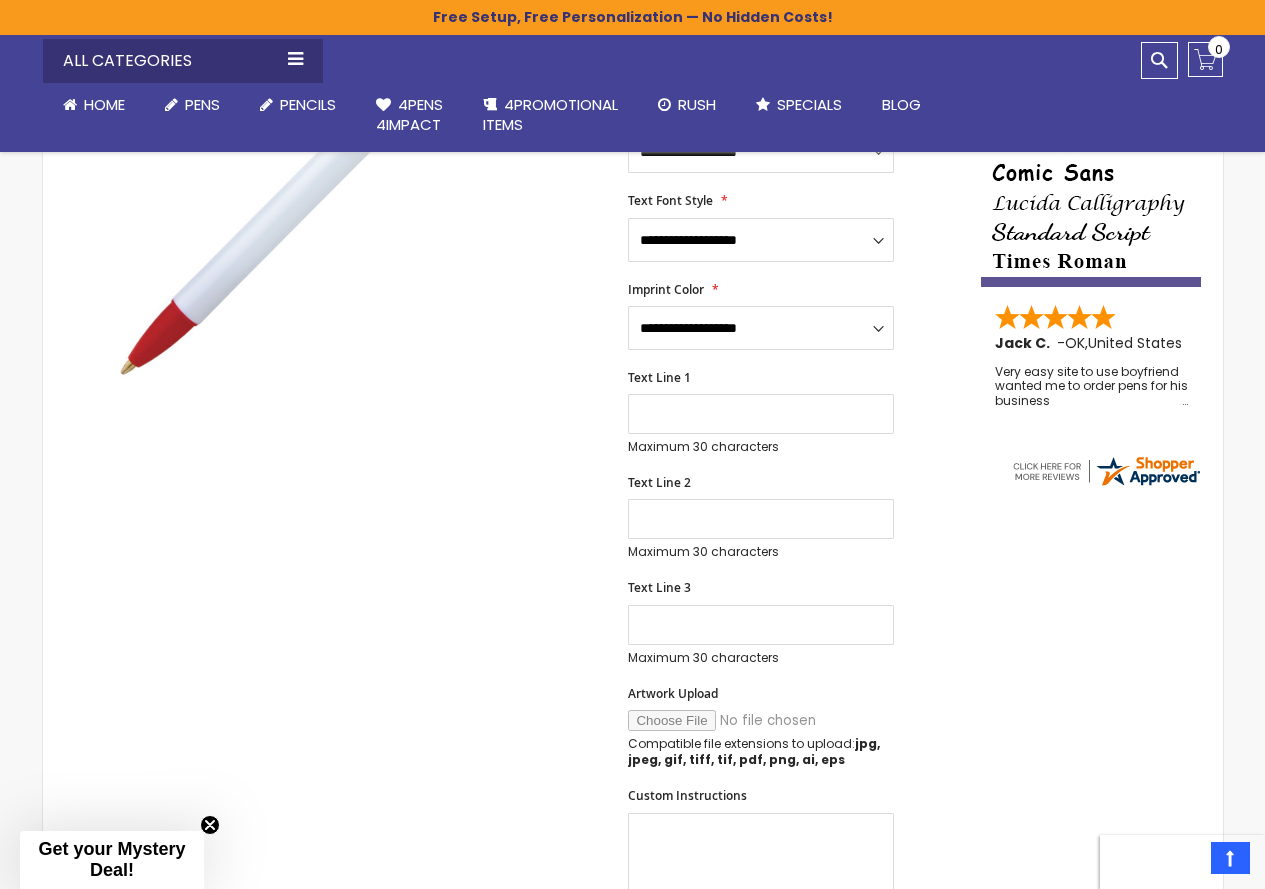 scroll, scrollTop: 200, scrollLeft: 0, axis: vertical 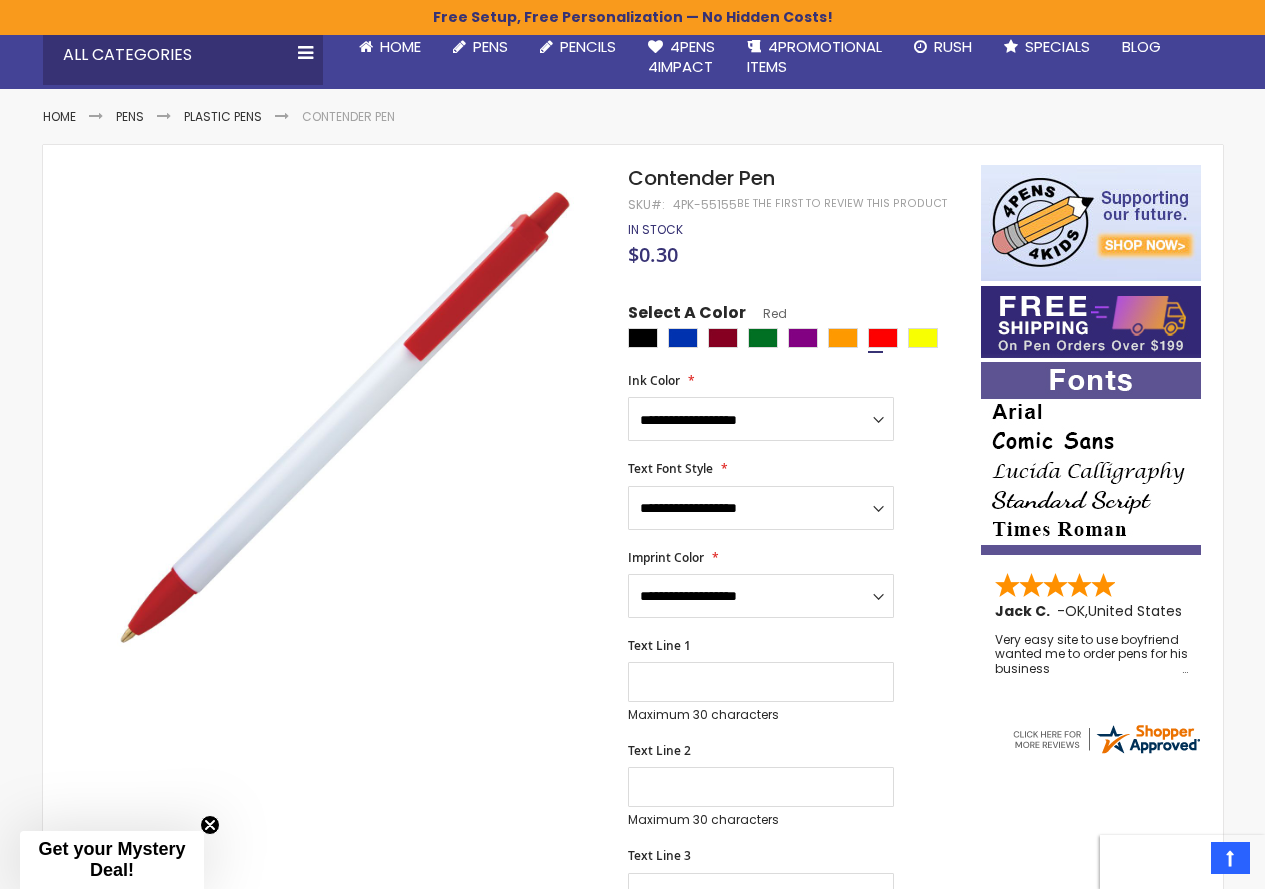 click at bounding box center [799, 340] 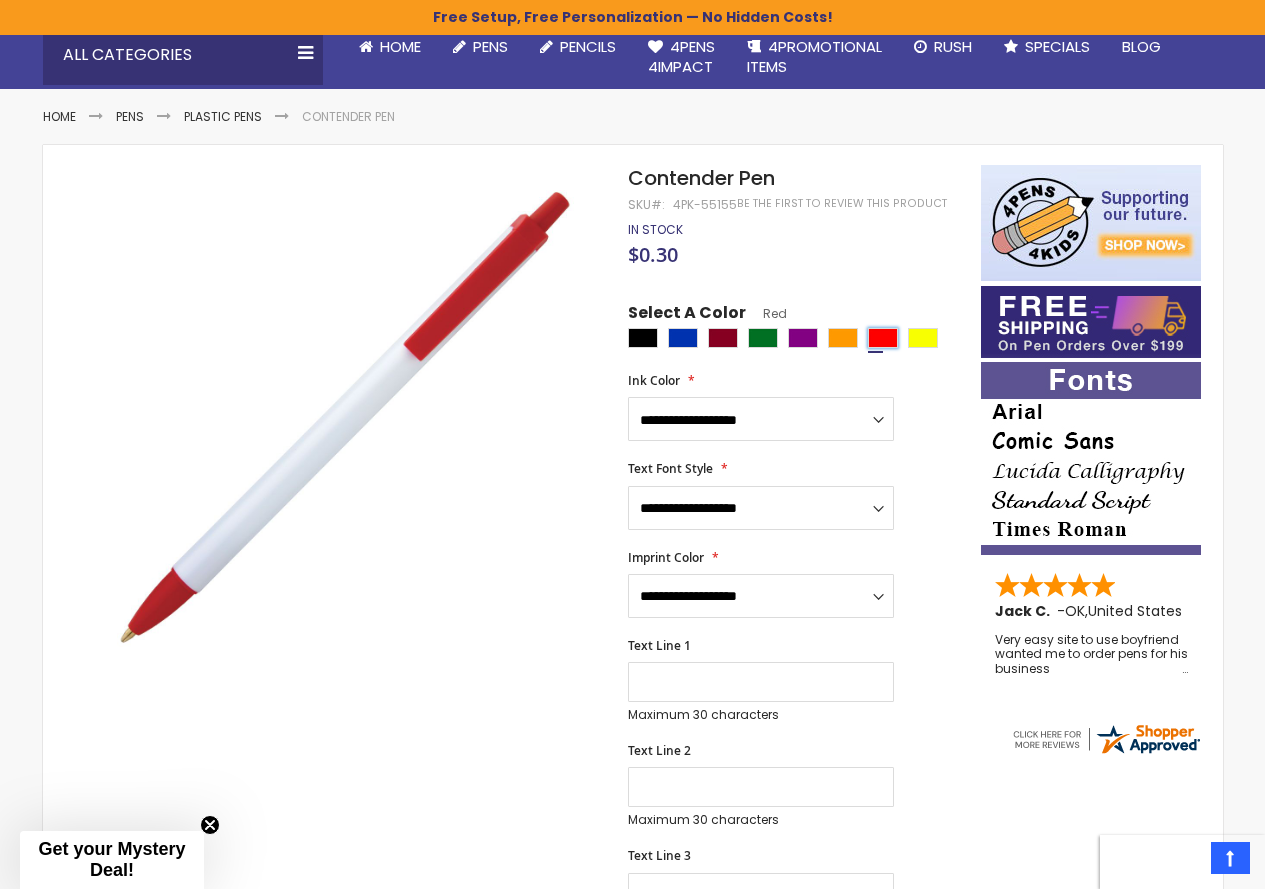 click at bounding box center (883, 338) 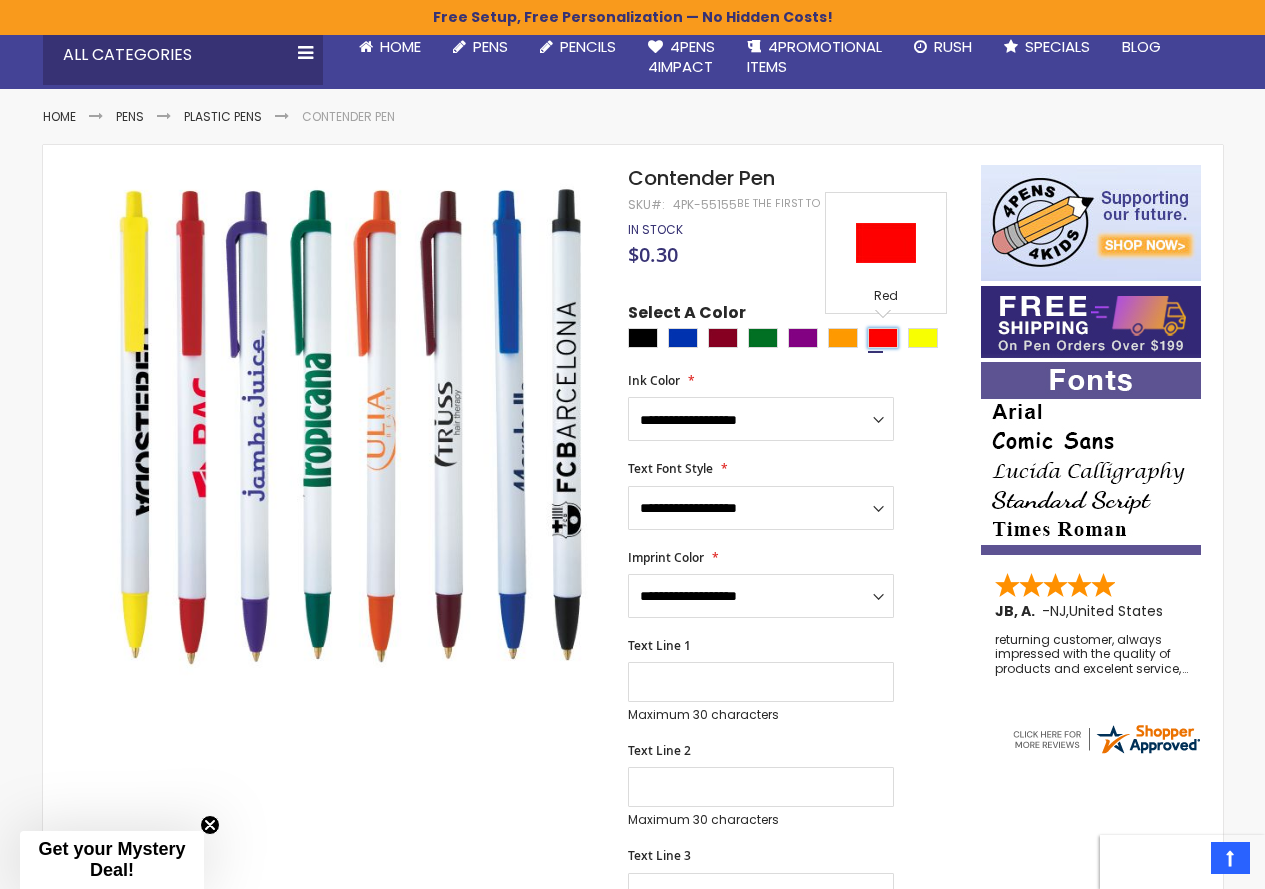 click at bounding box center [883, 338] 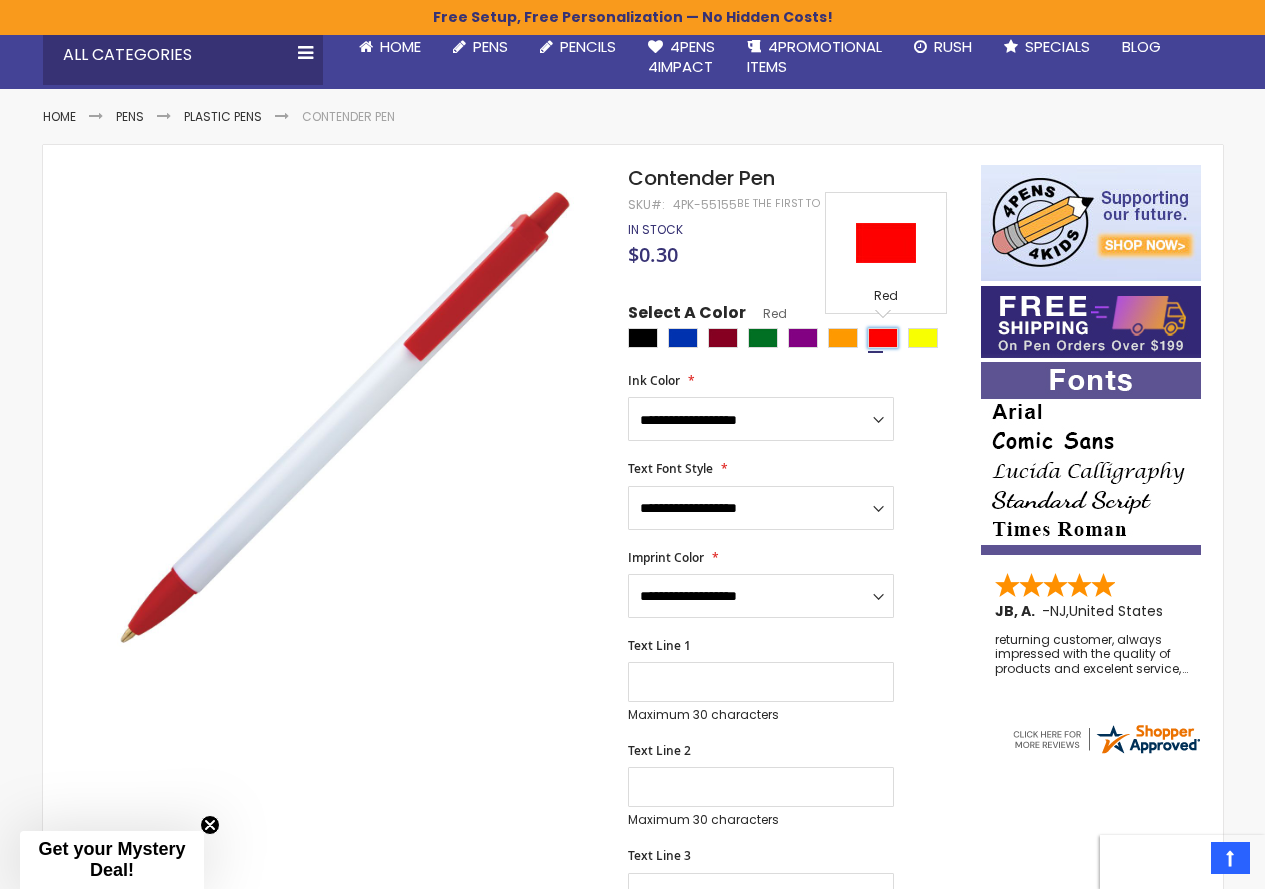 click at bounding box center [883, 338] 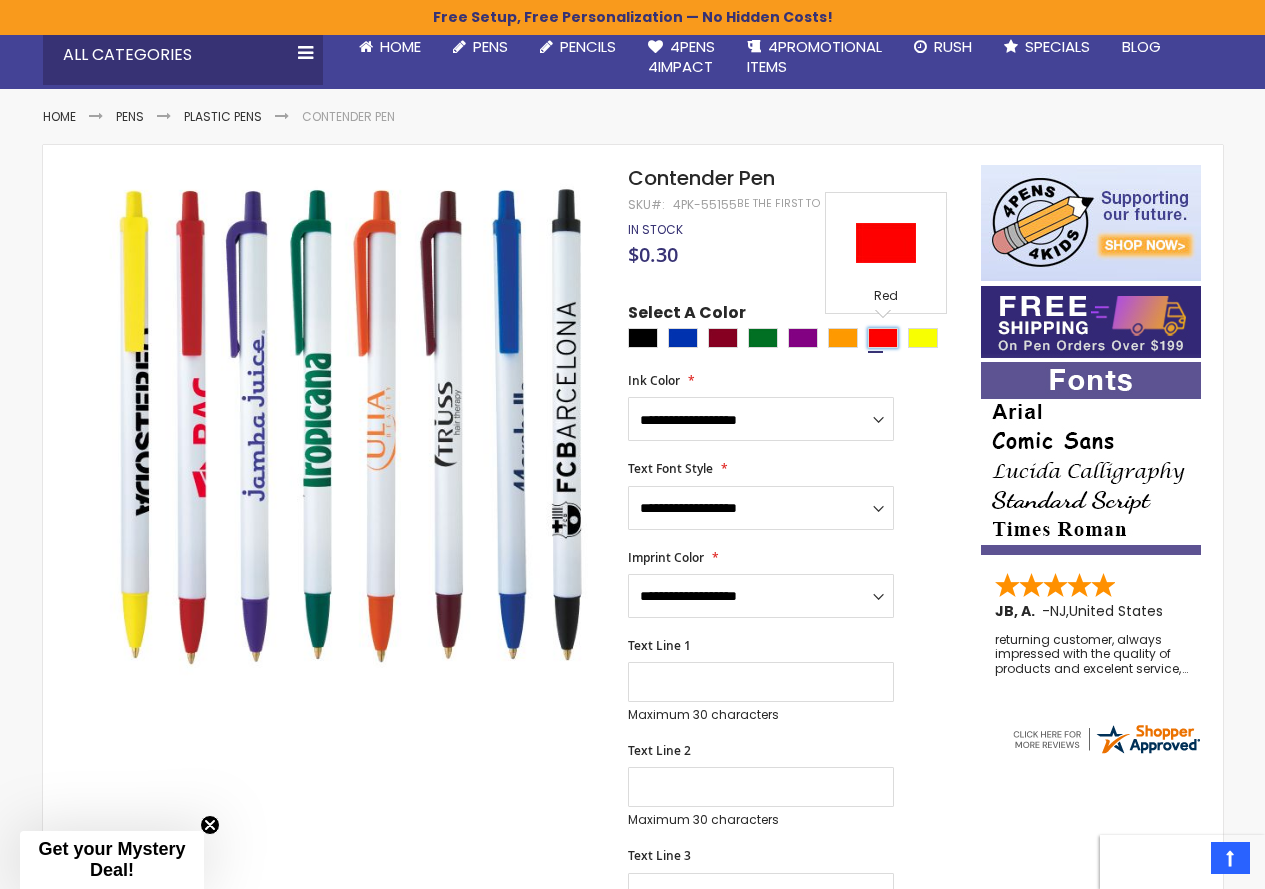 click at bounding box center [883, 338] 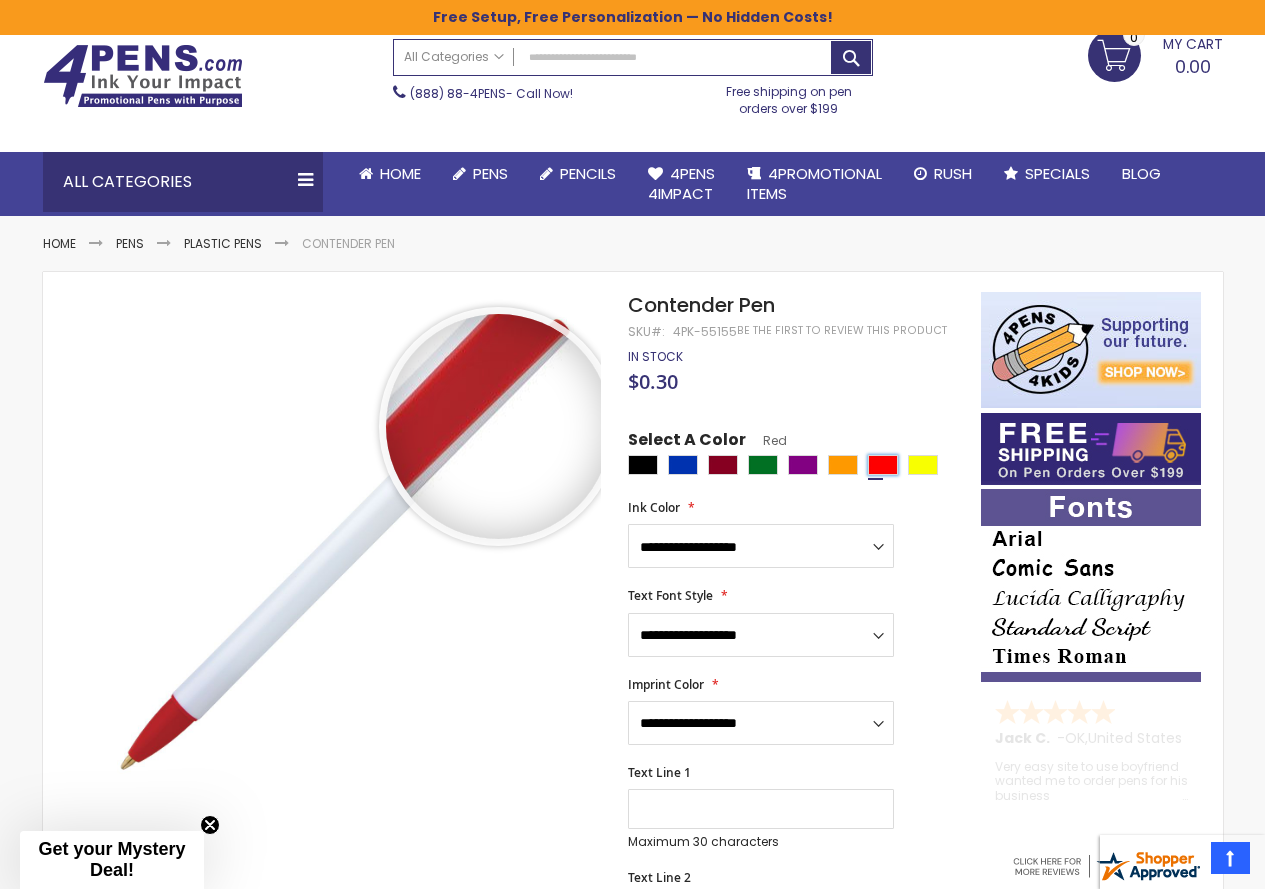 scroll, scrollTop: 0, scrollLeft: 0, axis: both 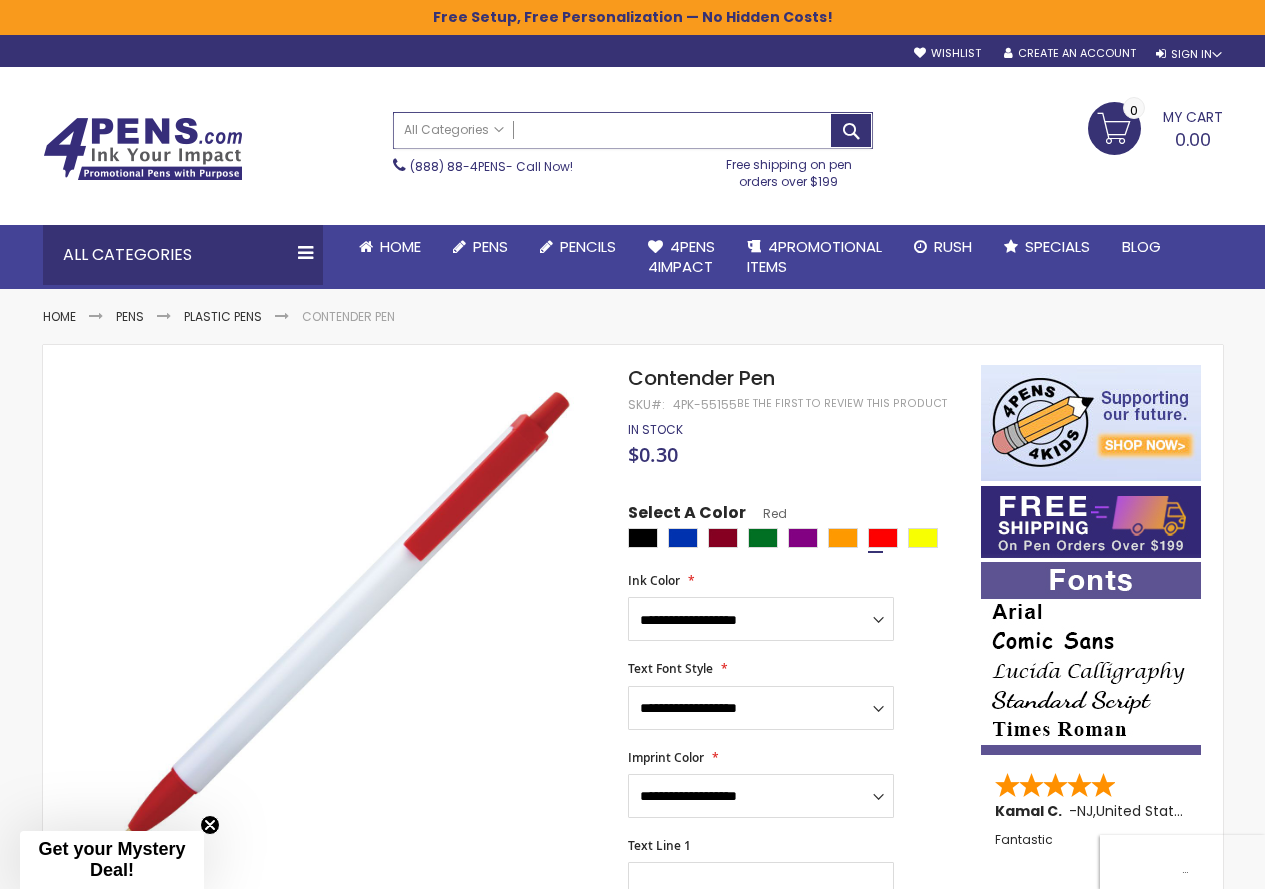 click on "Search" at bounding box center (633, 130) 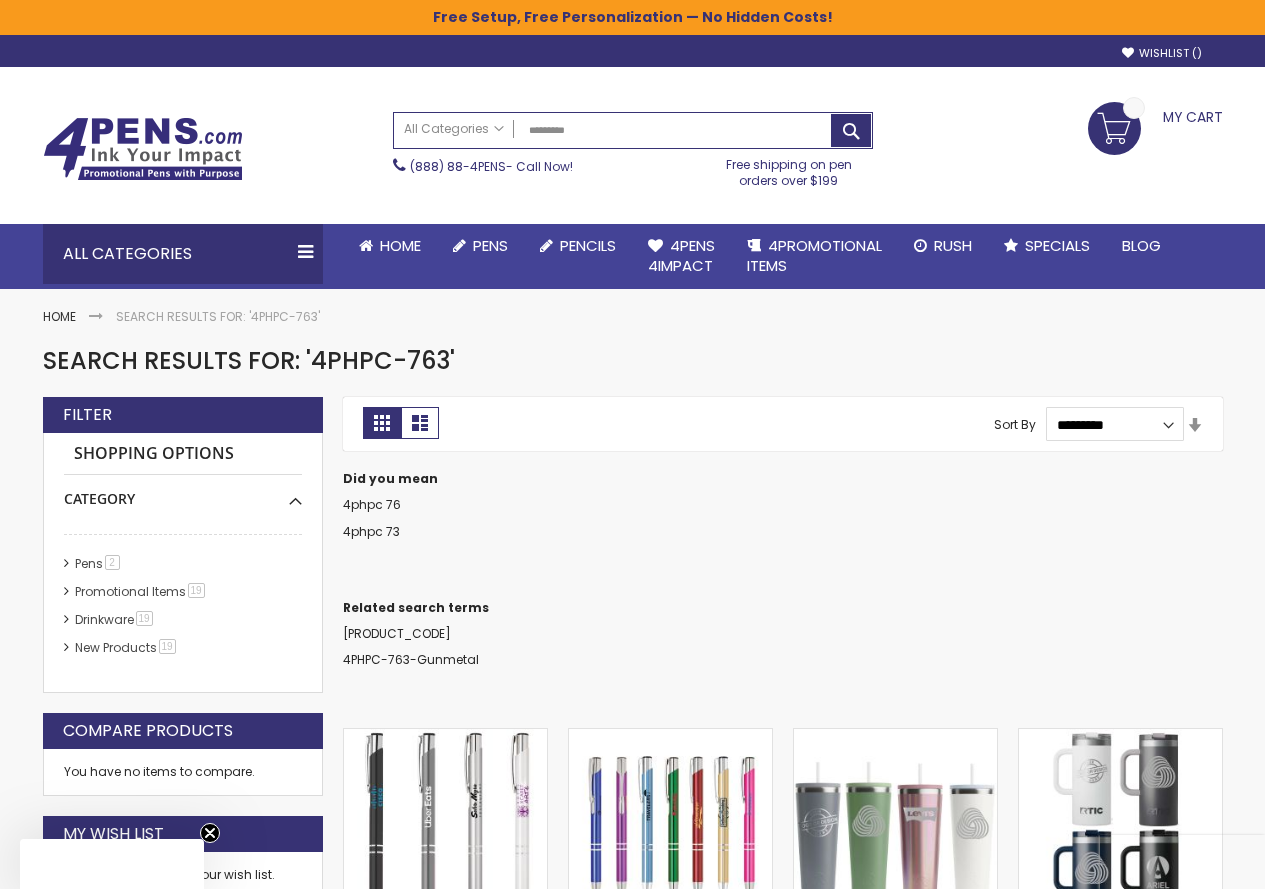 scroll, scrollTop: 0, scrollLeft: 0, axis: both 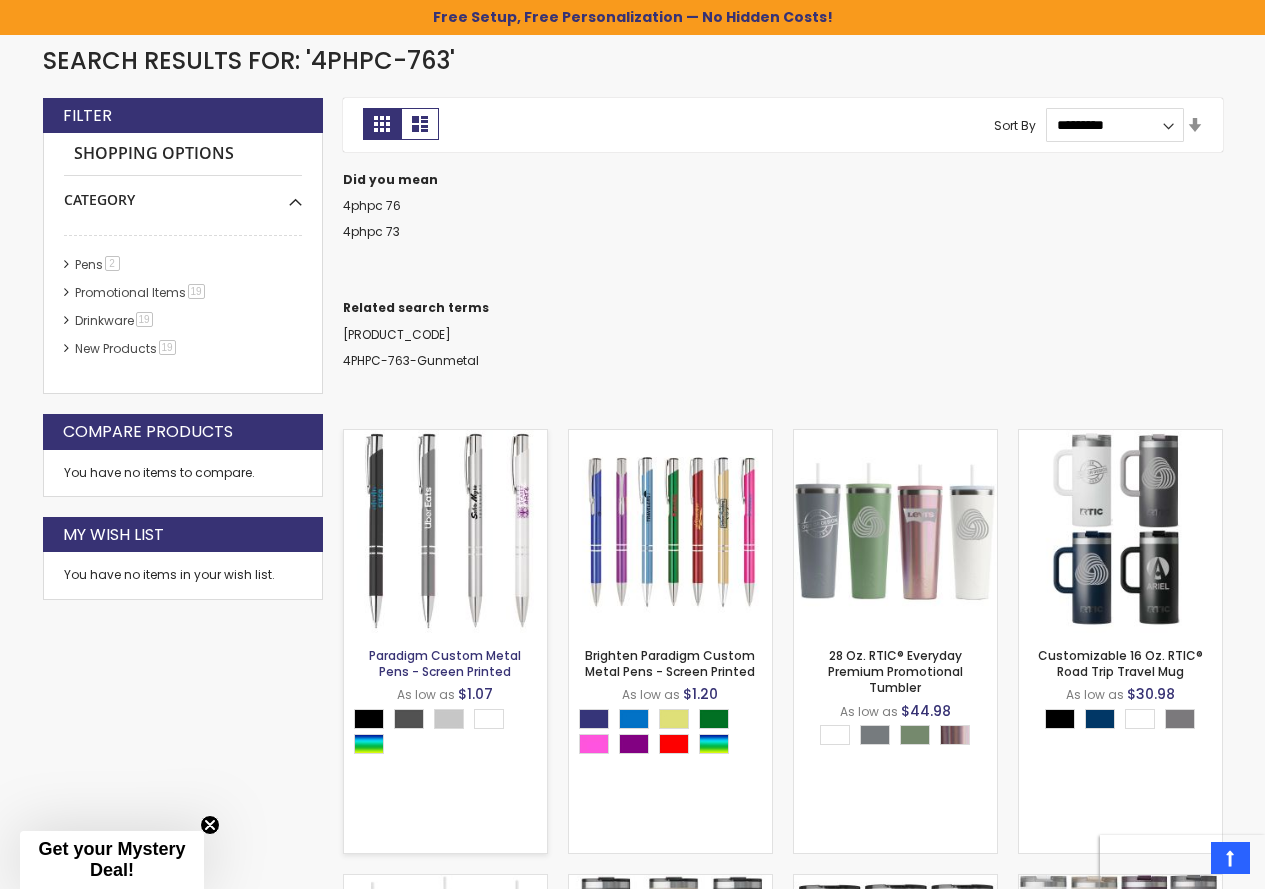 click on "Paradigm Custom Metal Pens - Screen Printed" at bounding box center [445, 663] 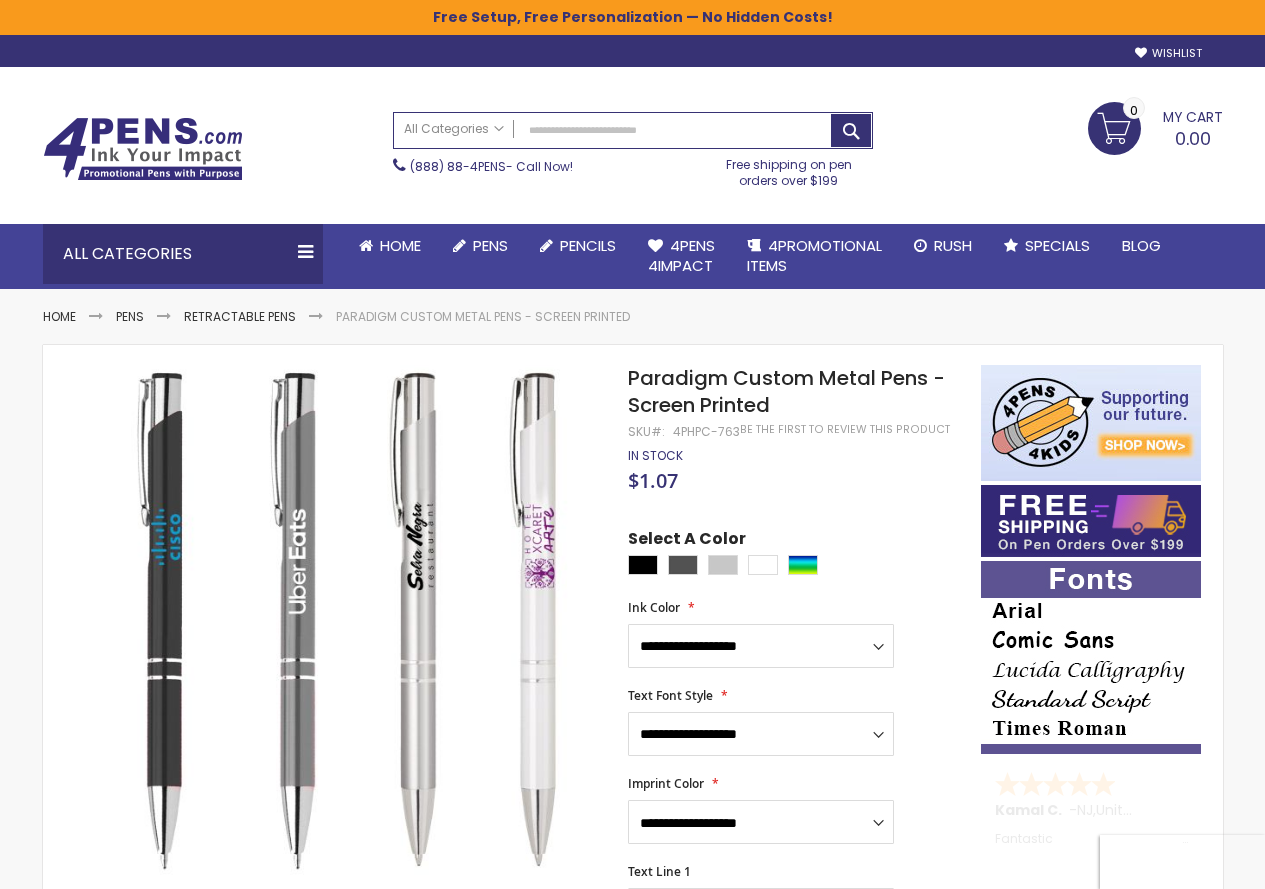 scroll, scrollTop: 0, scrollLeft: 0, axis: both 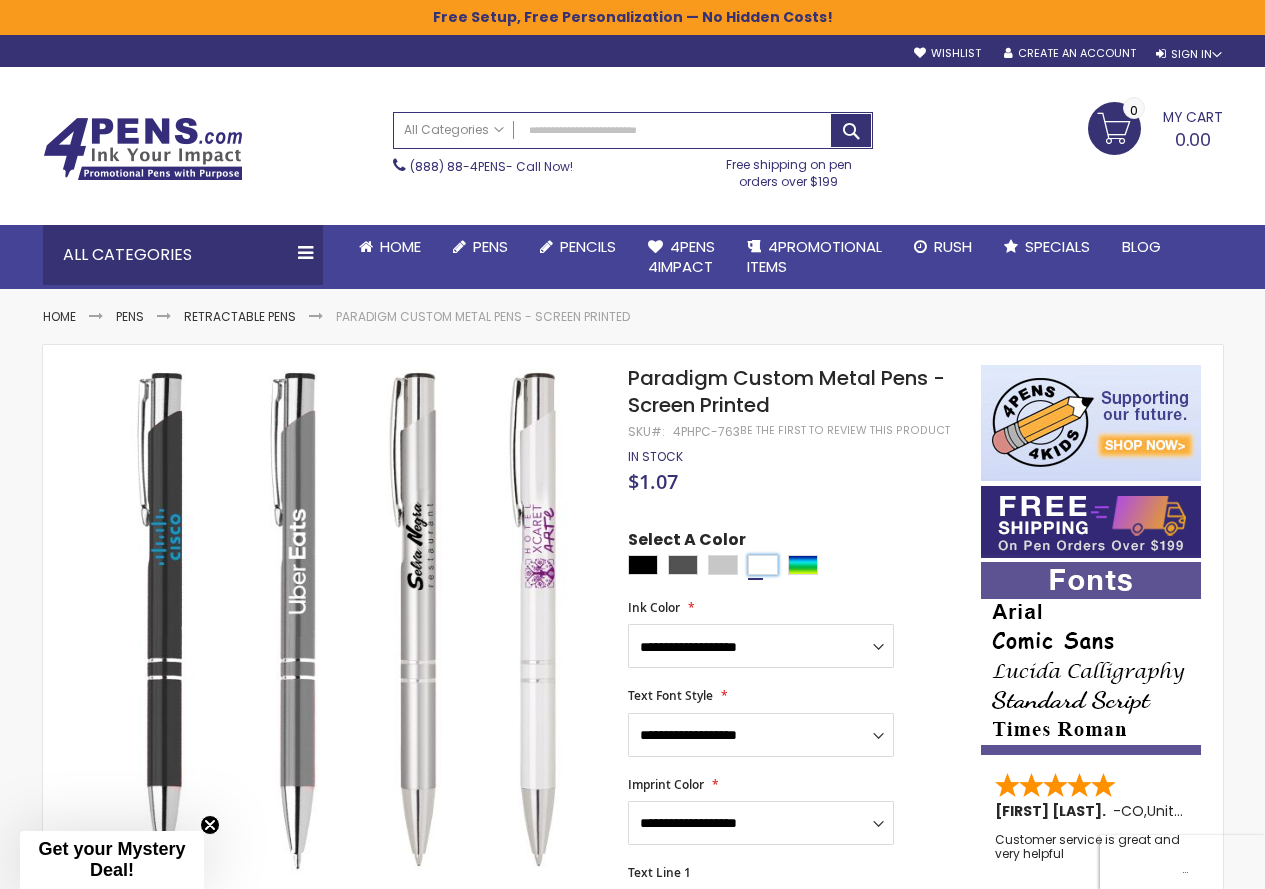 click at bounding box center (763, 565) 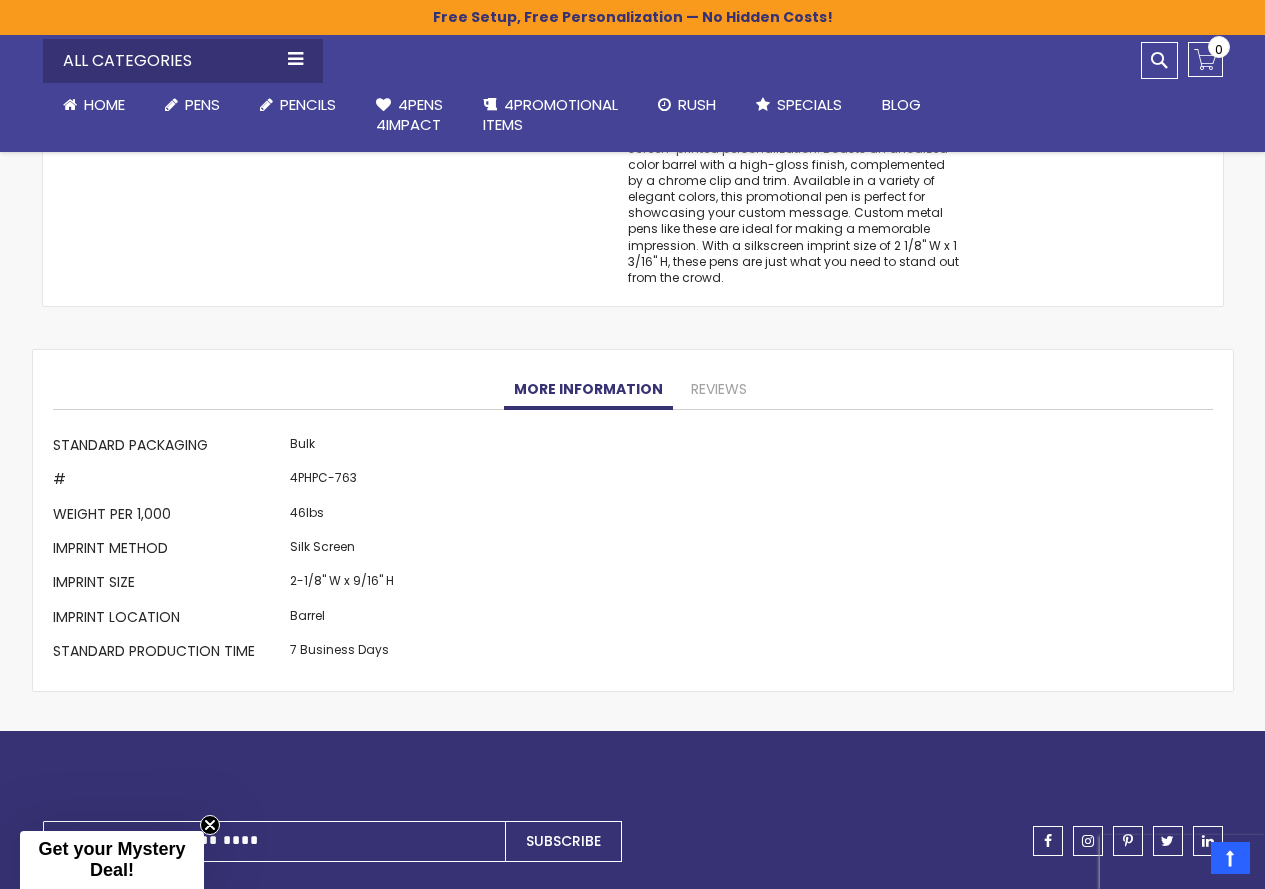 scroll, scrollTop: 2000, scrollLeft: 0, axis: vertical 